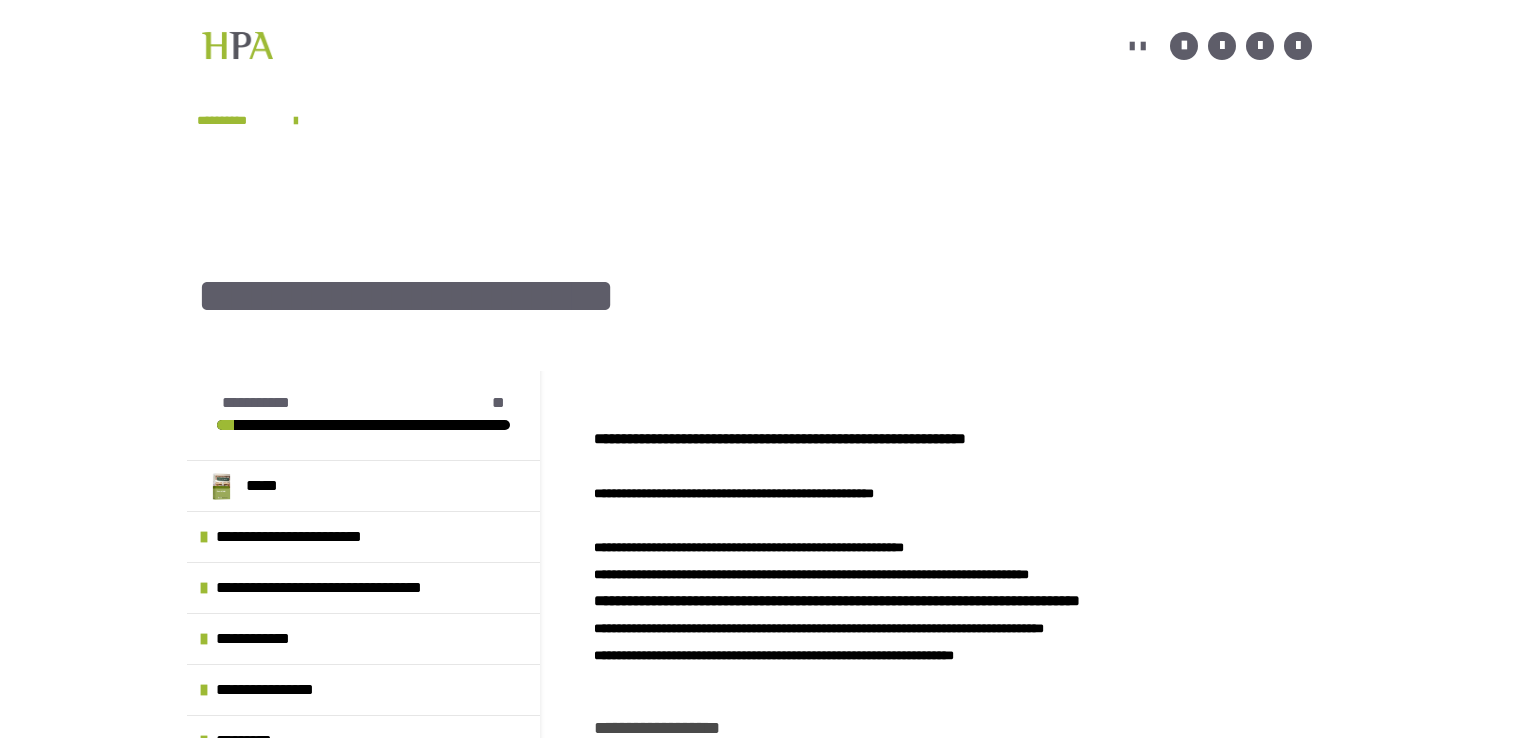 scroll, scrollTop: 0, scrollLeft: 0, axis: both 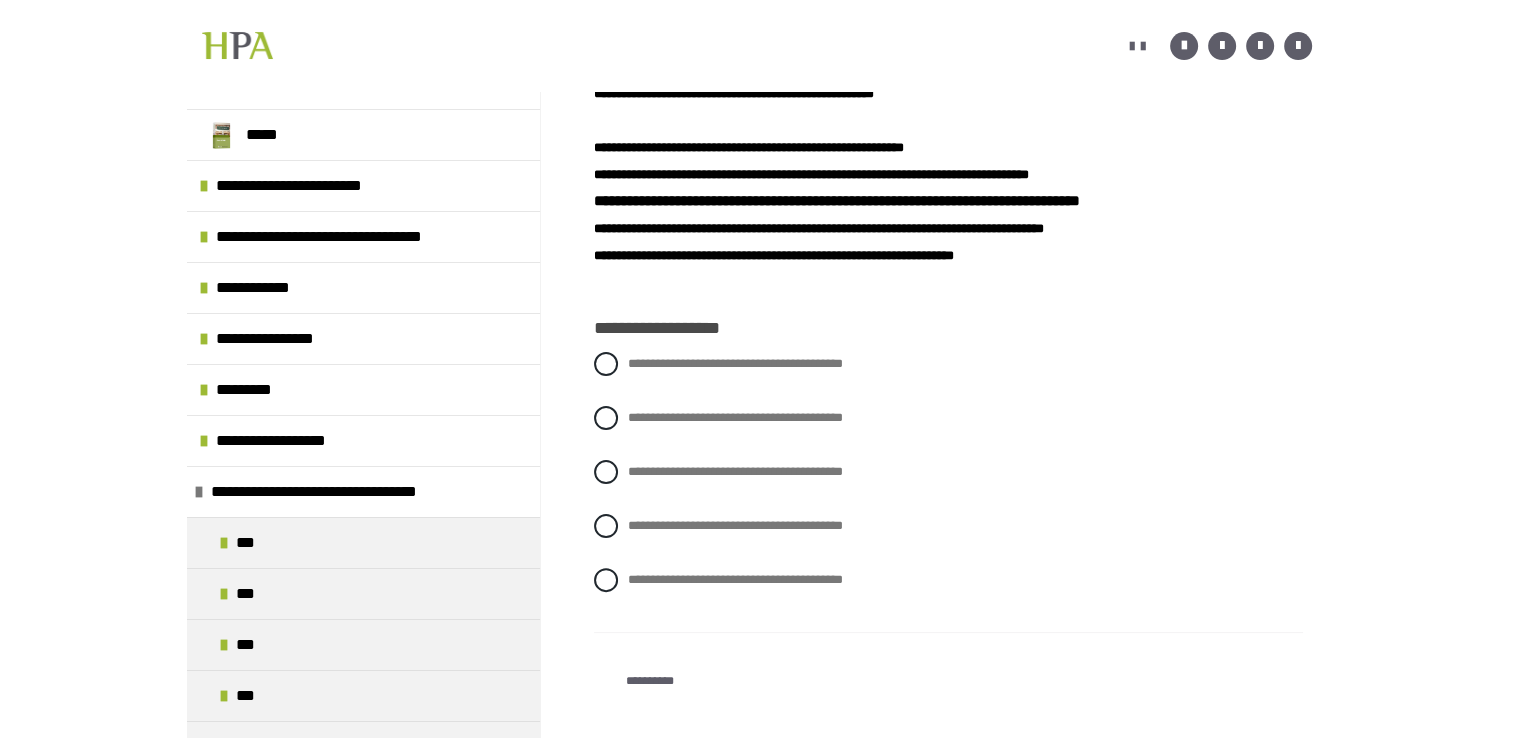 click on "**********" at bounding box center [948, 487] 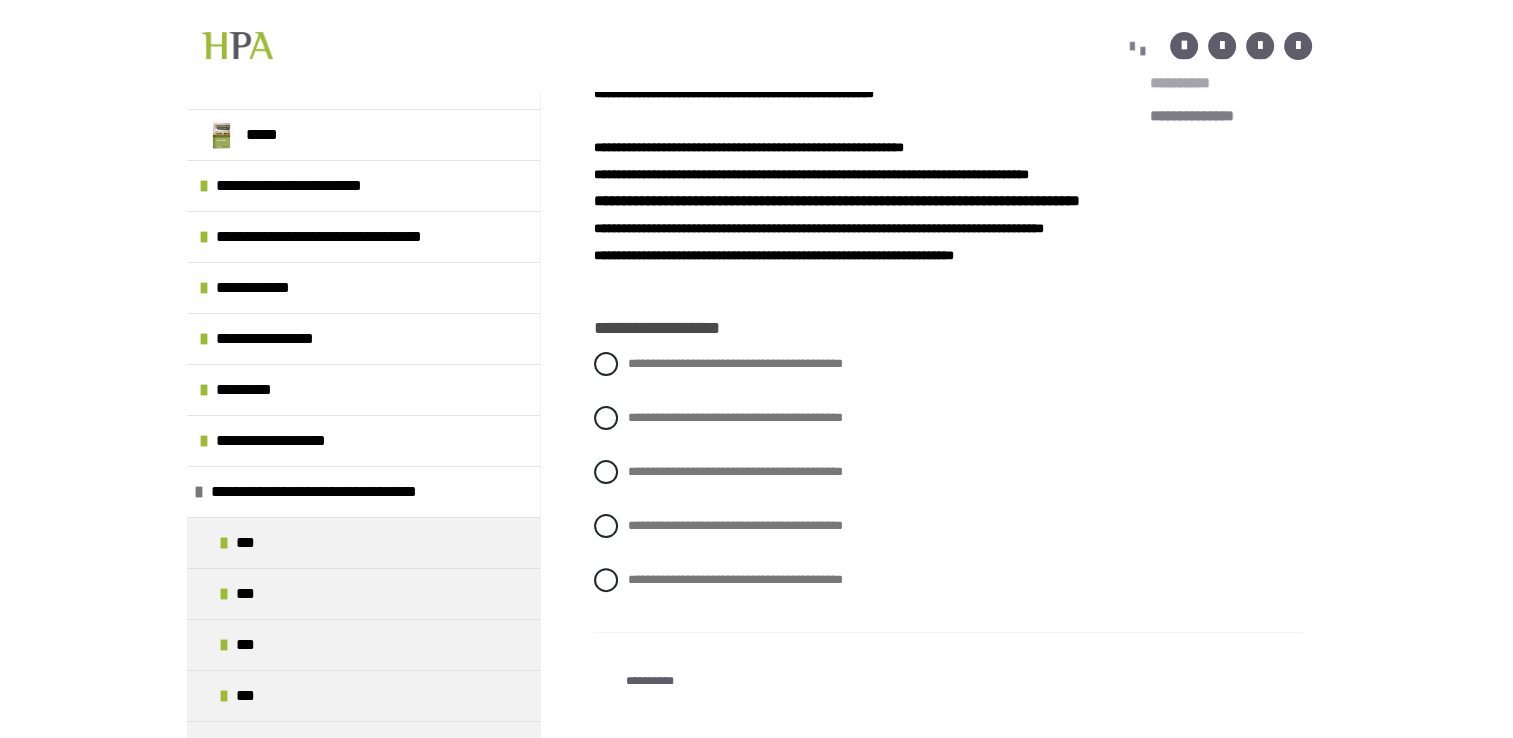 click on "**********" at bounding box center (1208, 83) 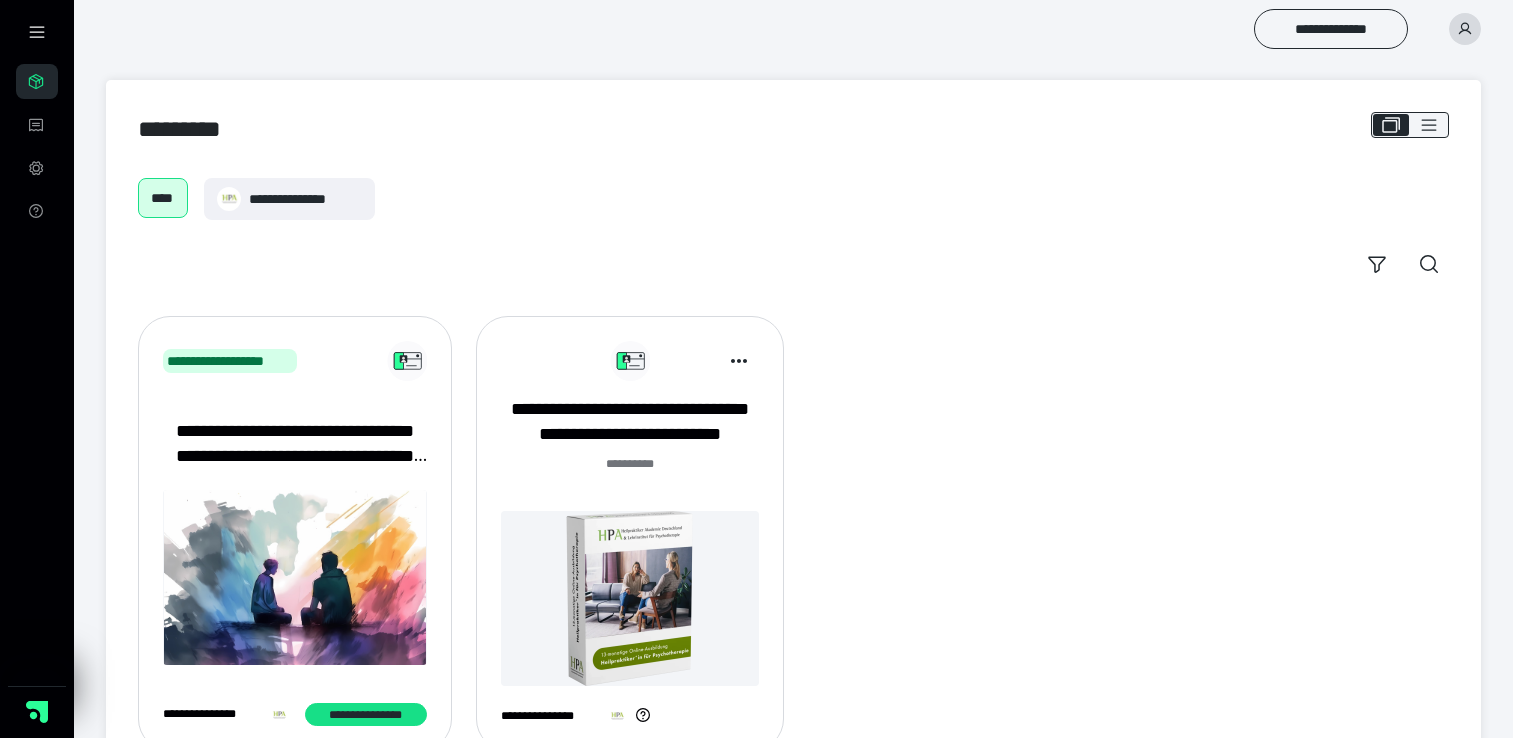 scroll, scrollTop: 0, scrollLeft: 0, axis: both 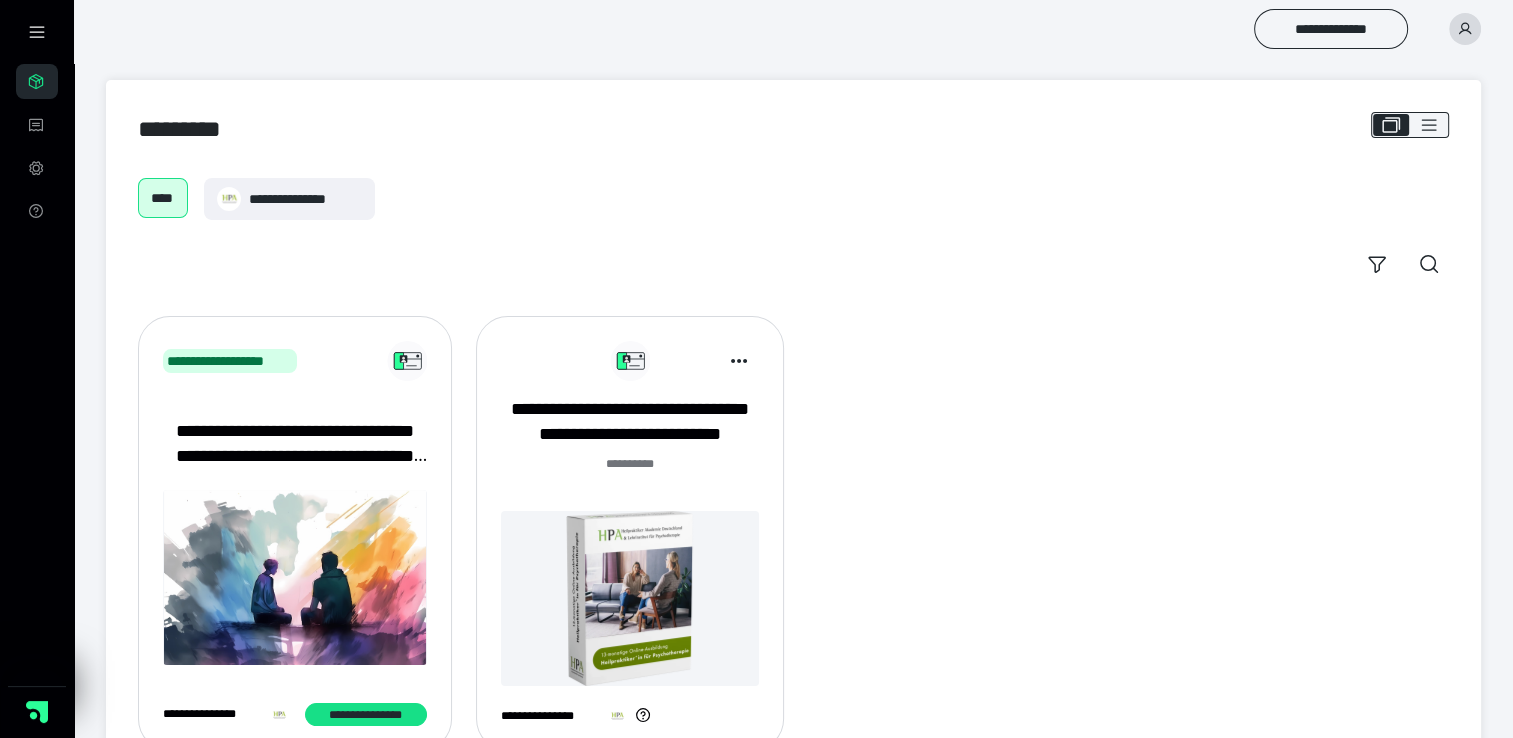 click at bounding box center [630, 598] 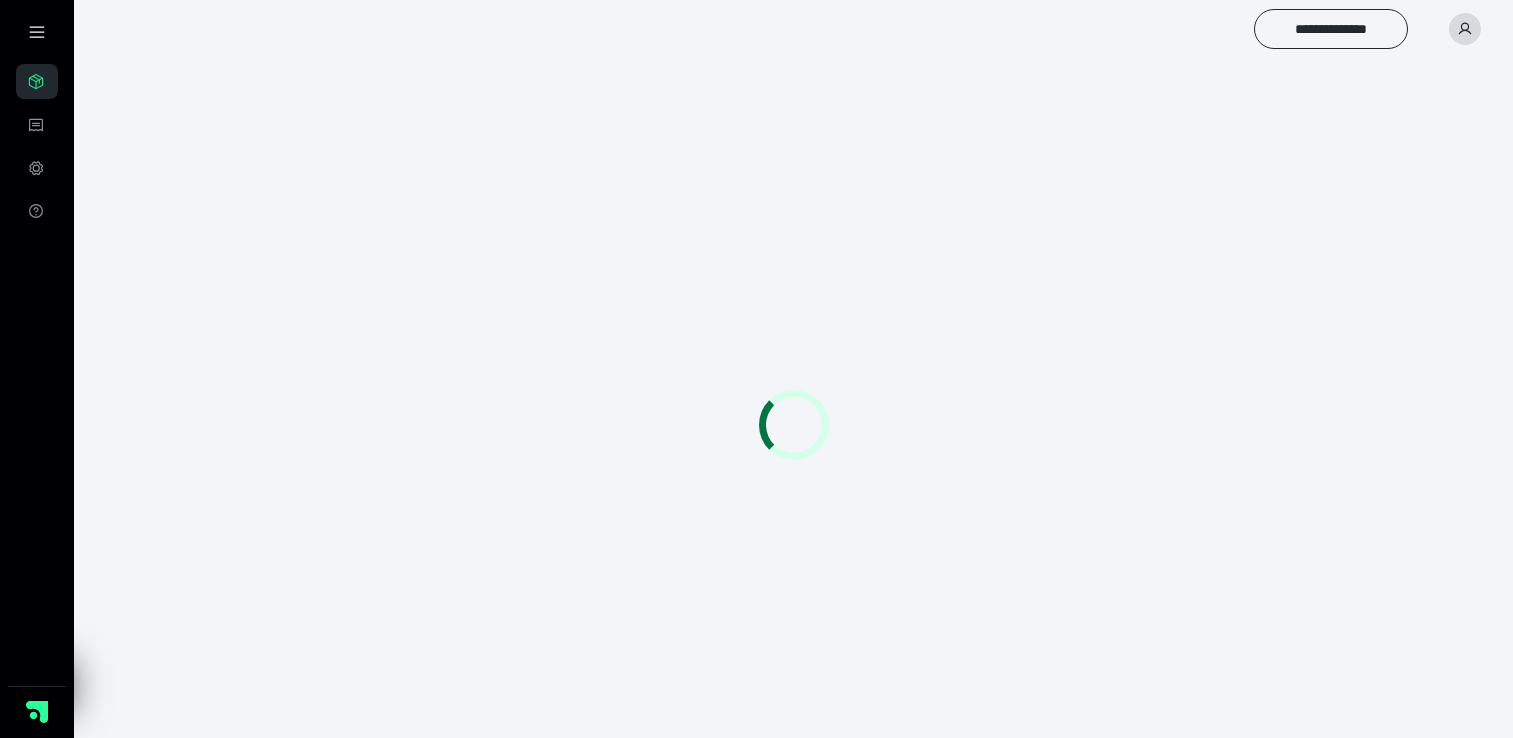scroll, scrollTop: 0, scrollLeft: 0, axis: both 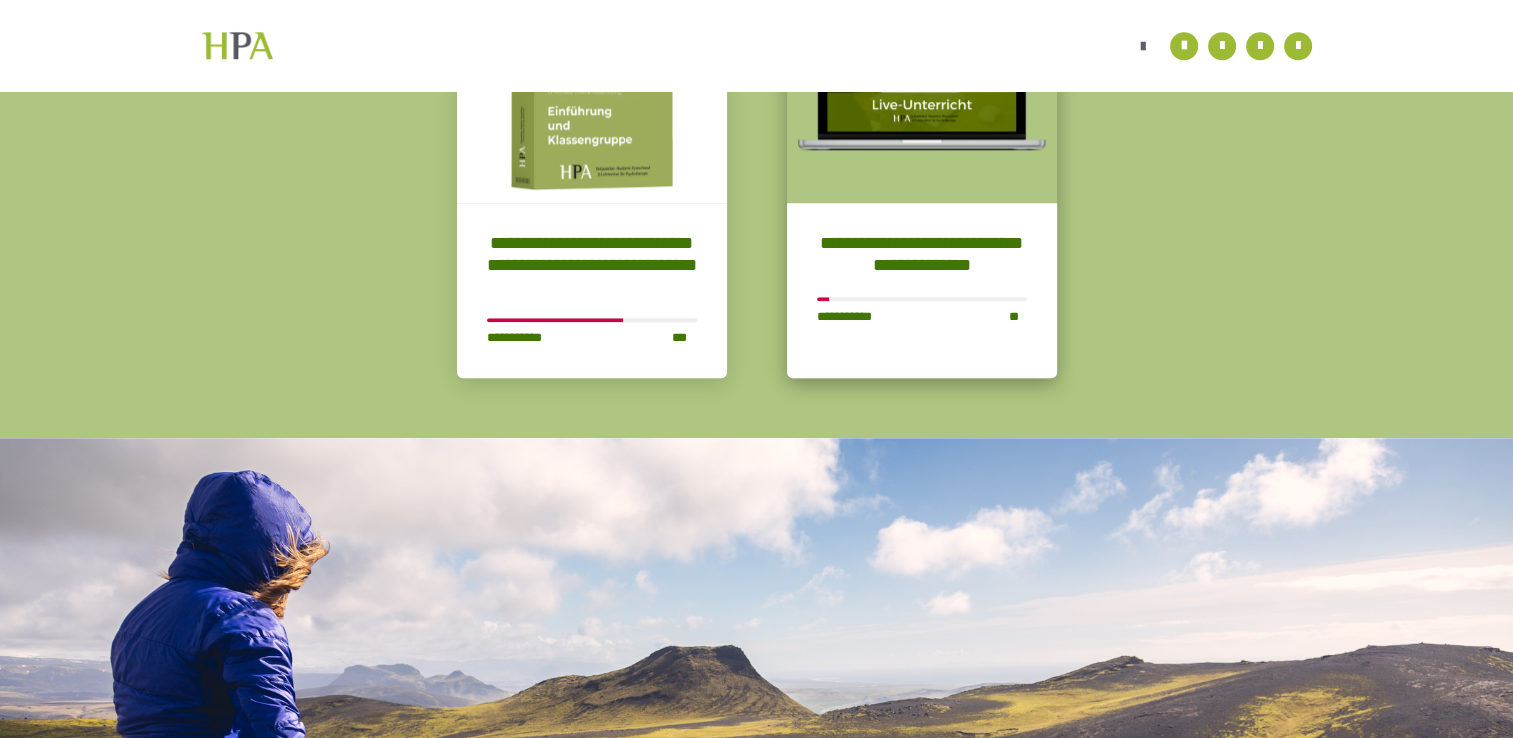 click on "**********" at bounding box center [922, 290] 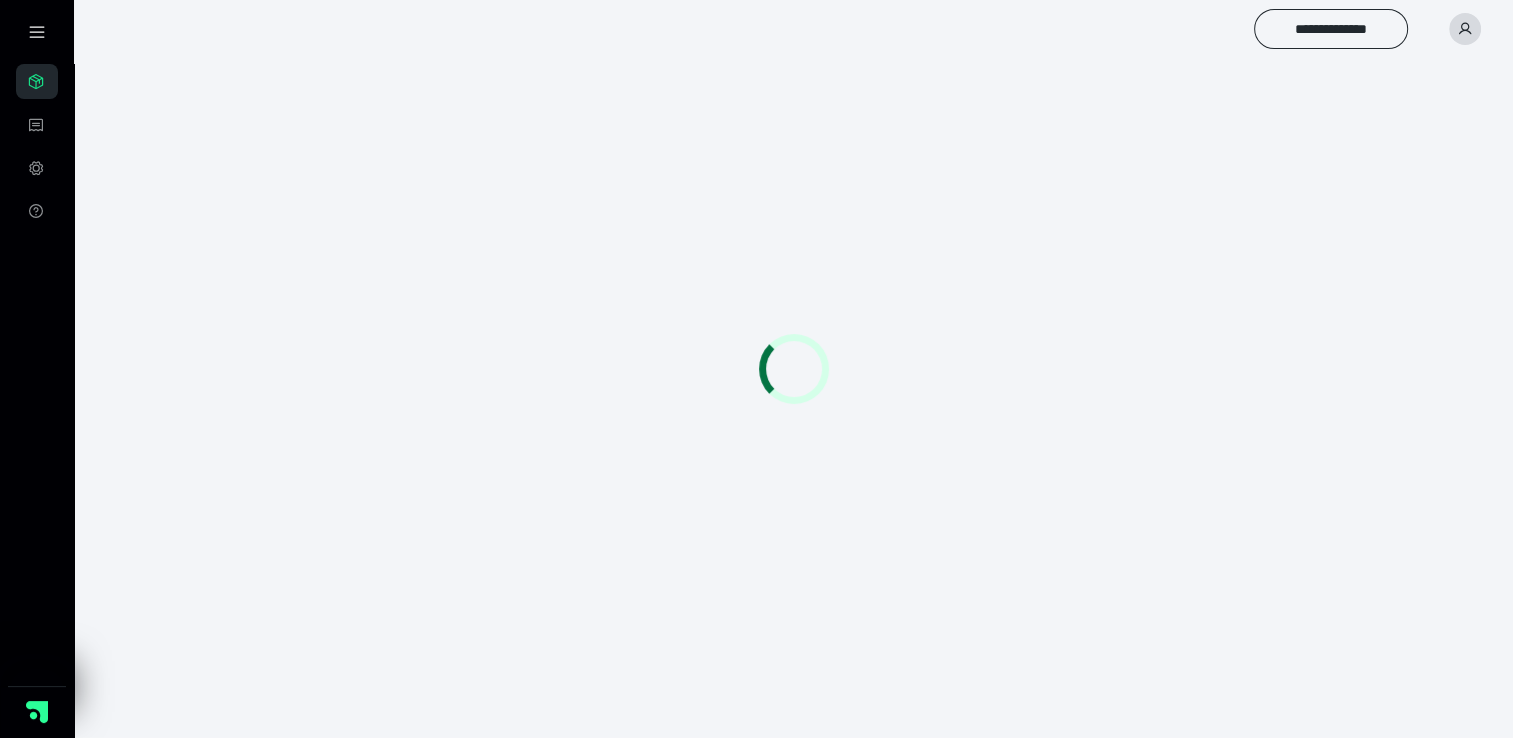 scroll, scrollTop: 56, scrollLeft: 0, axis: vertical 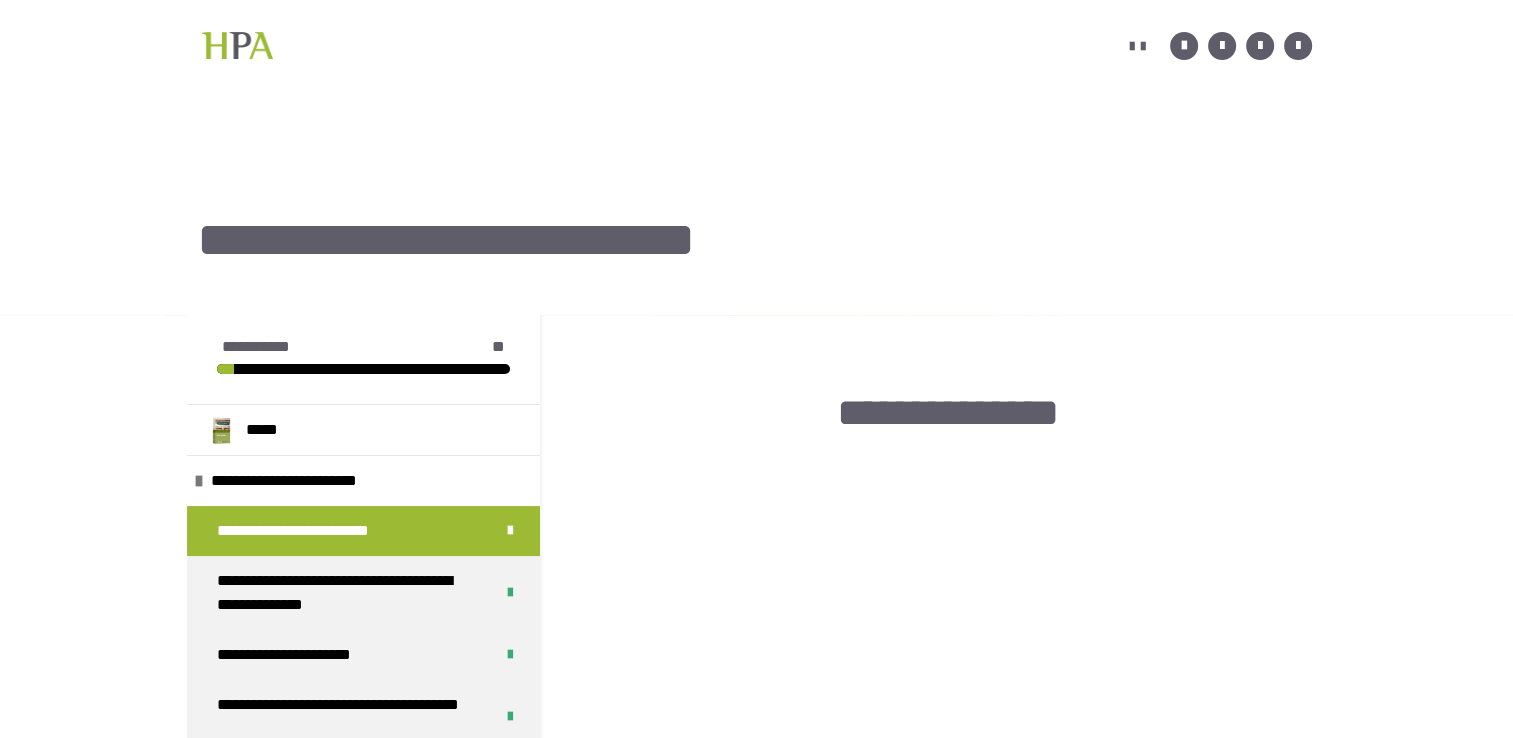 click on "**********" at bounding box center (757, 45) 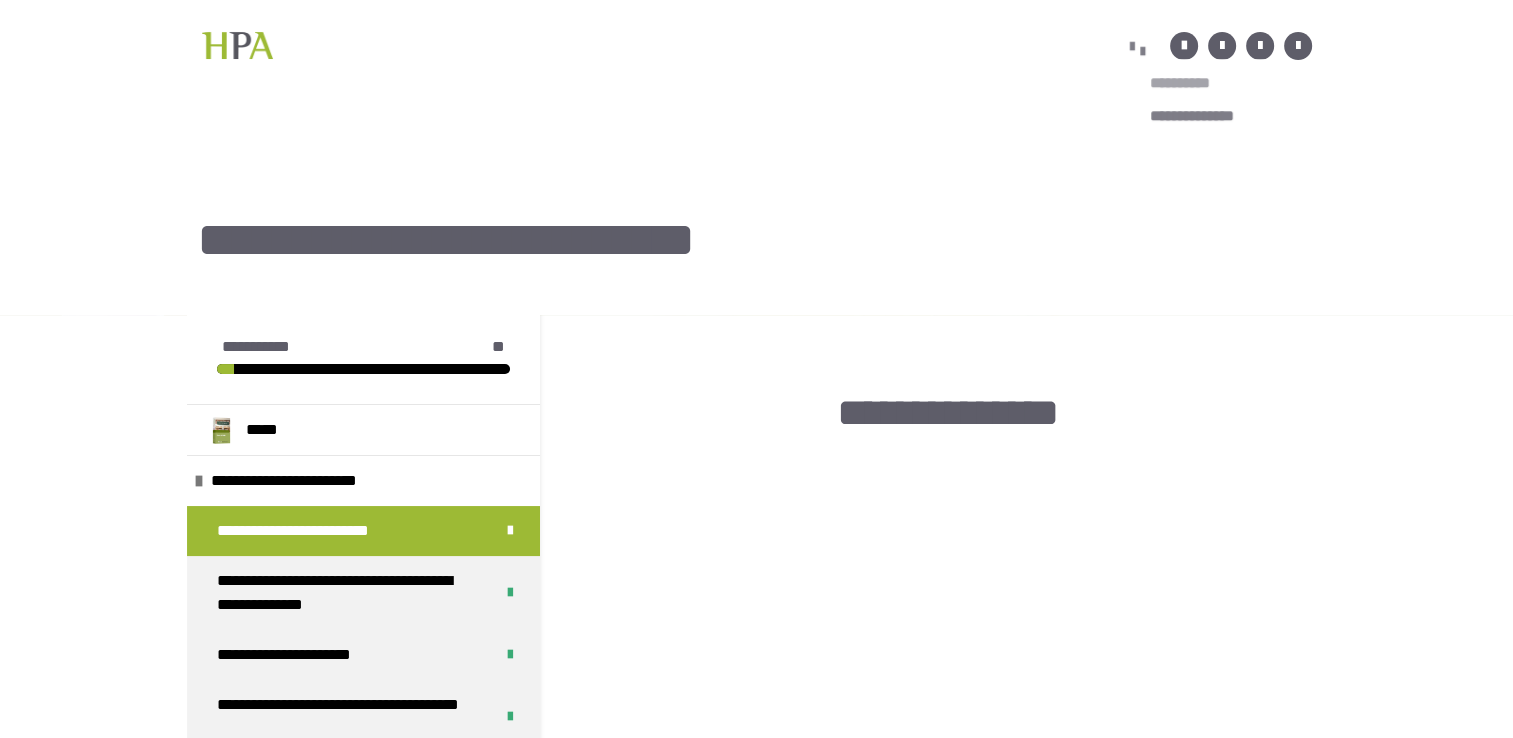 click on "**********" at bounding box center [1208, 83] 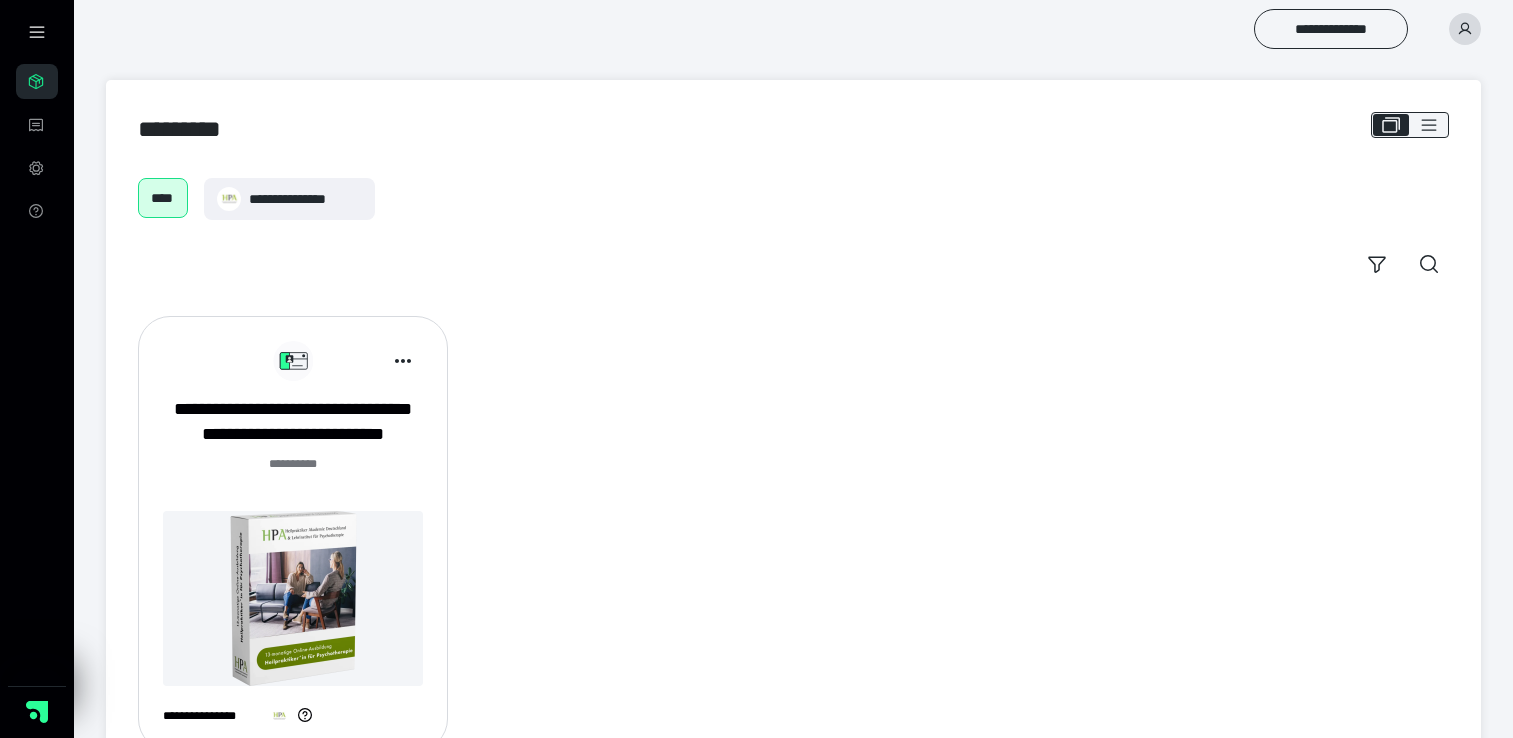 scroll, scrollTop: 0, scrollLeft: 0, axis: both 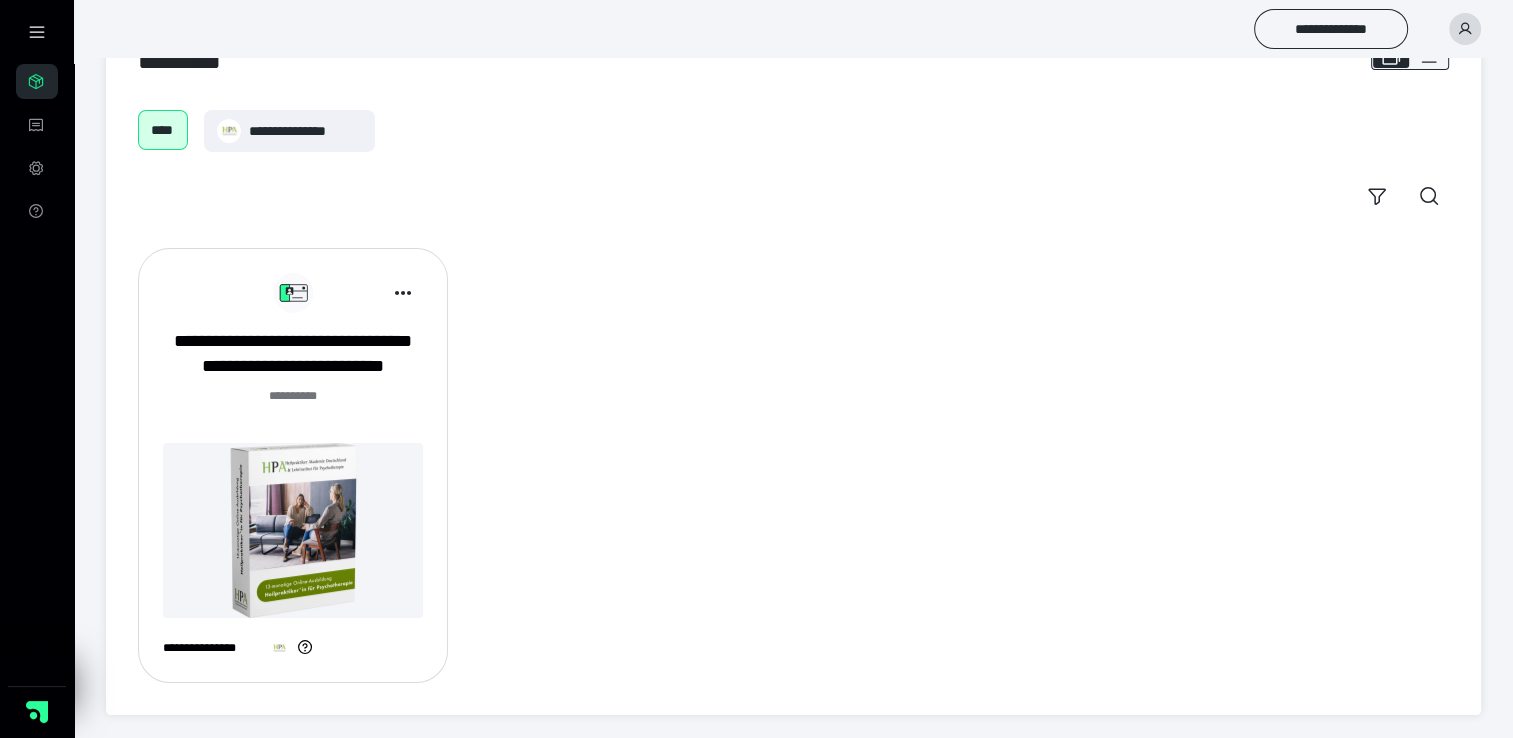 click at bounding box center (293, 530) 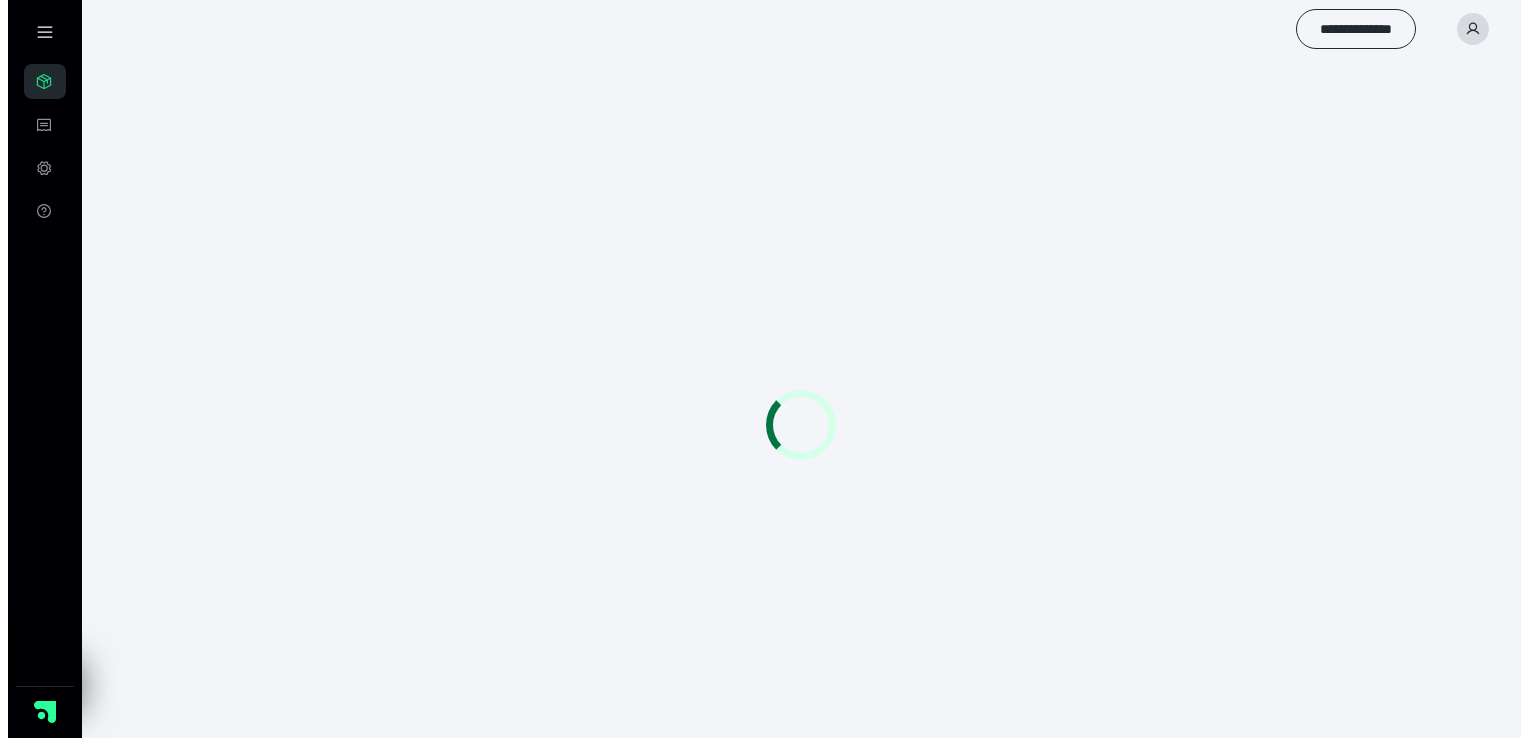 scroll, scrollTop: 0, scrollLeft: 0, axis: both 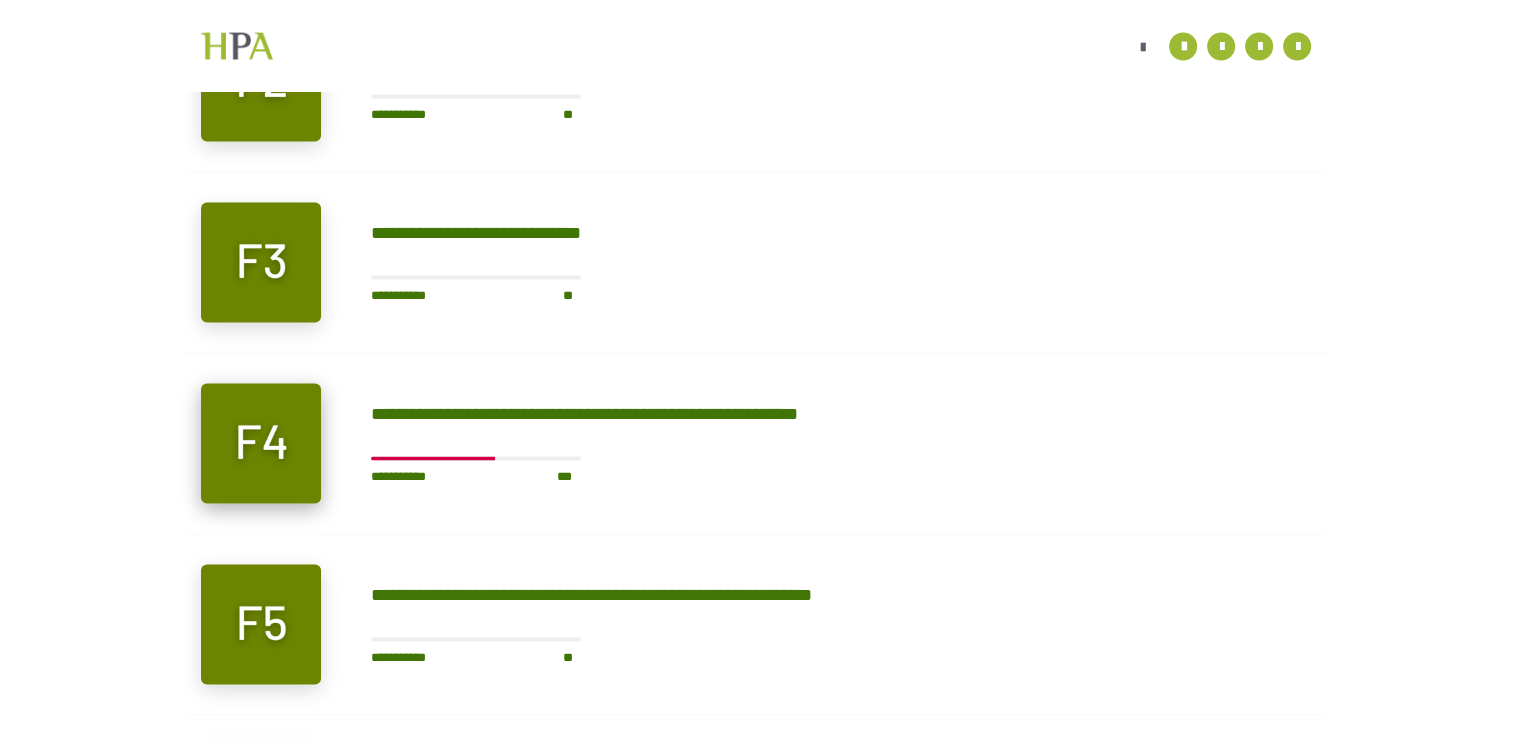 click at bounding box center [261, 443] 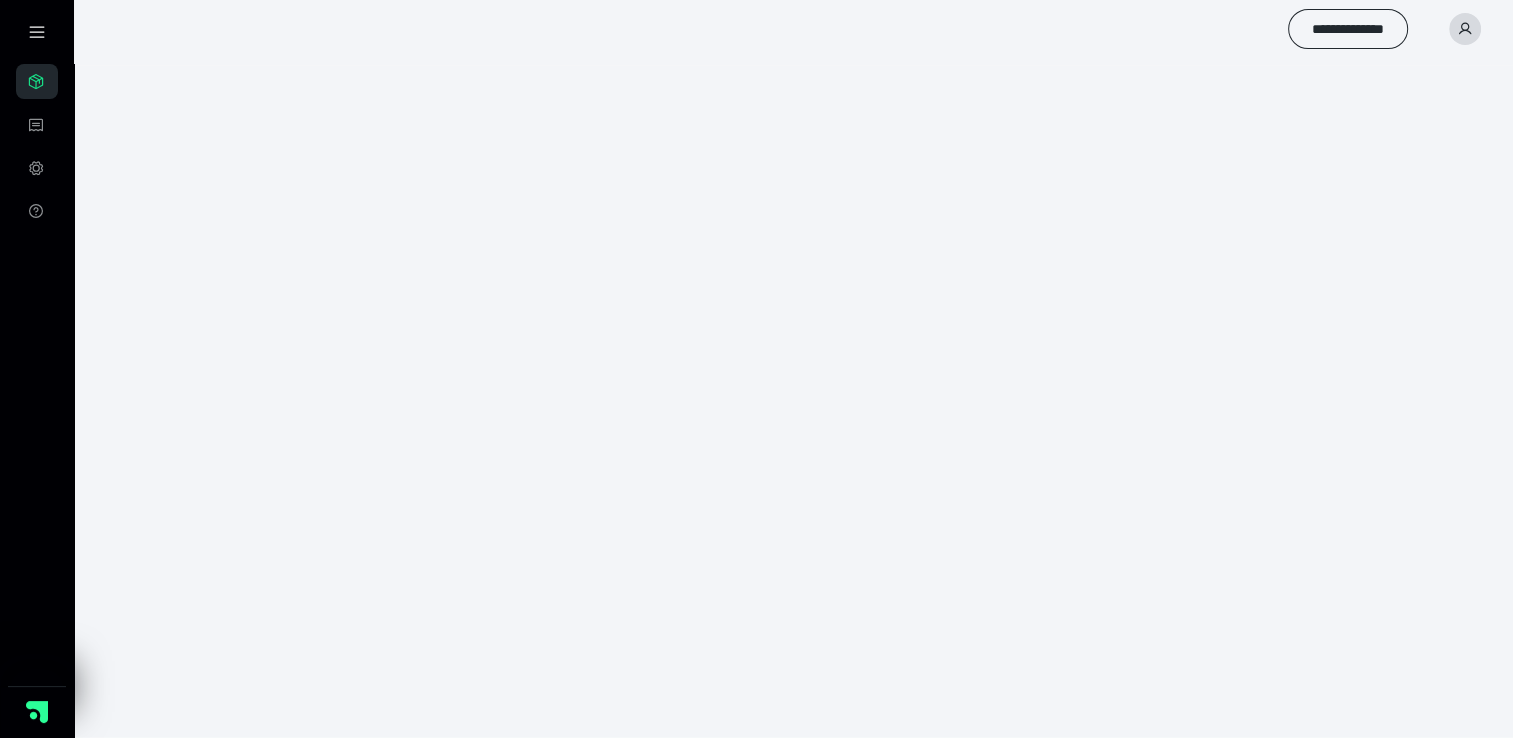 scroll, scrollTop: 56, scrollLeft: 0, axis: vertical 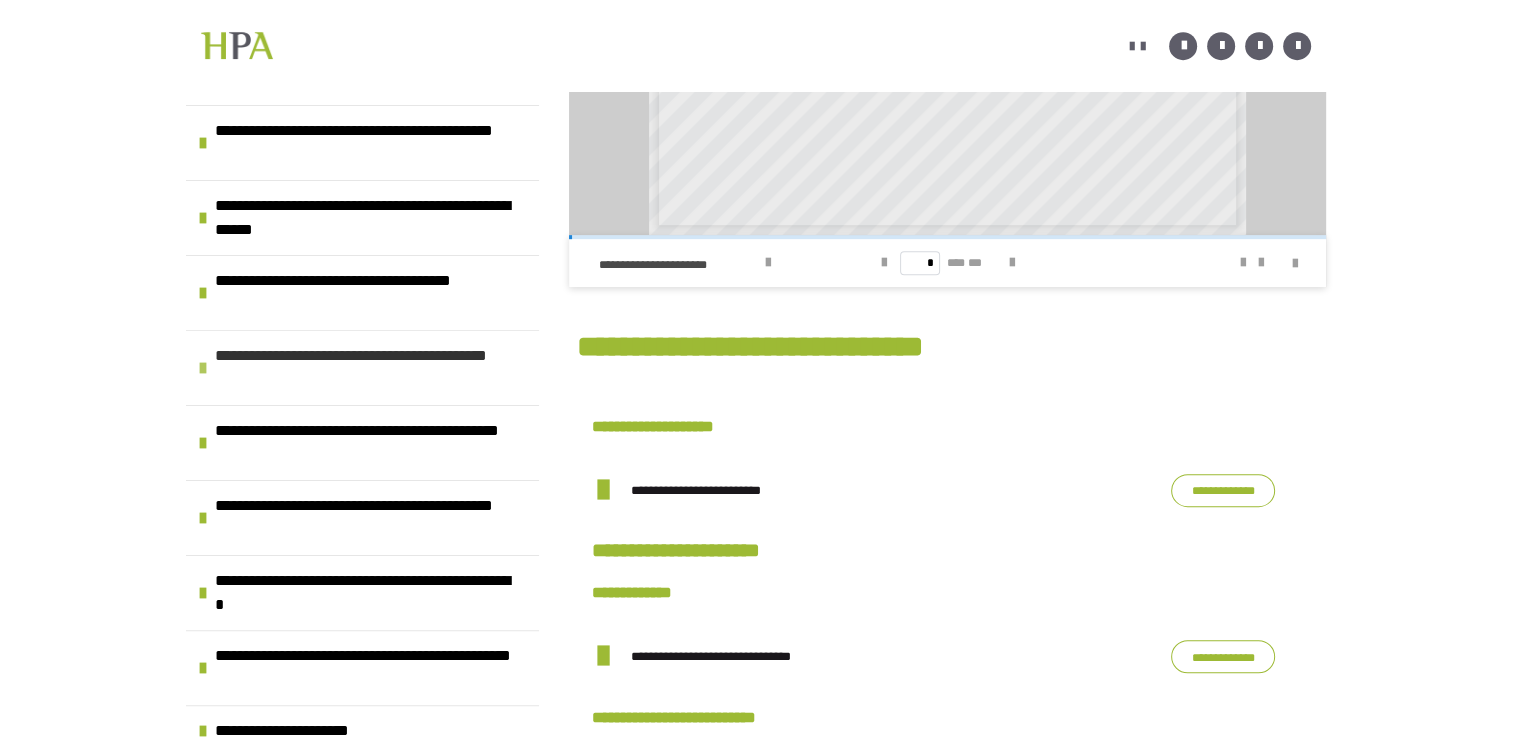 click on "**********" at bounding box center [364, 368] 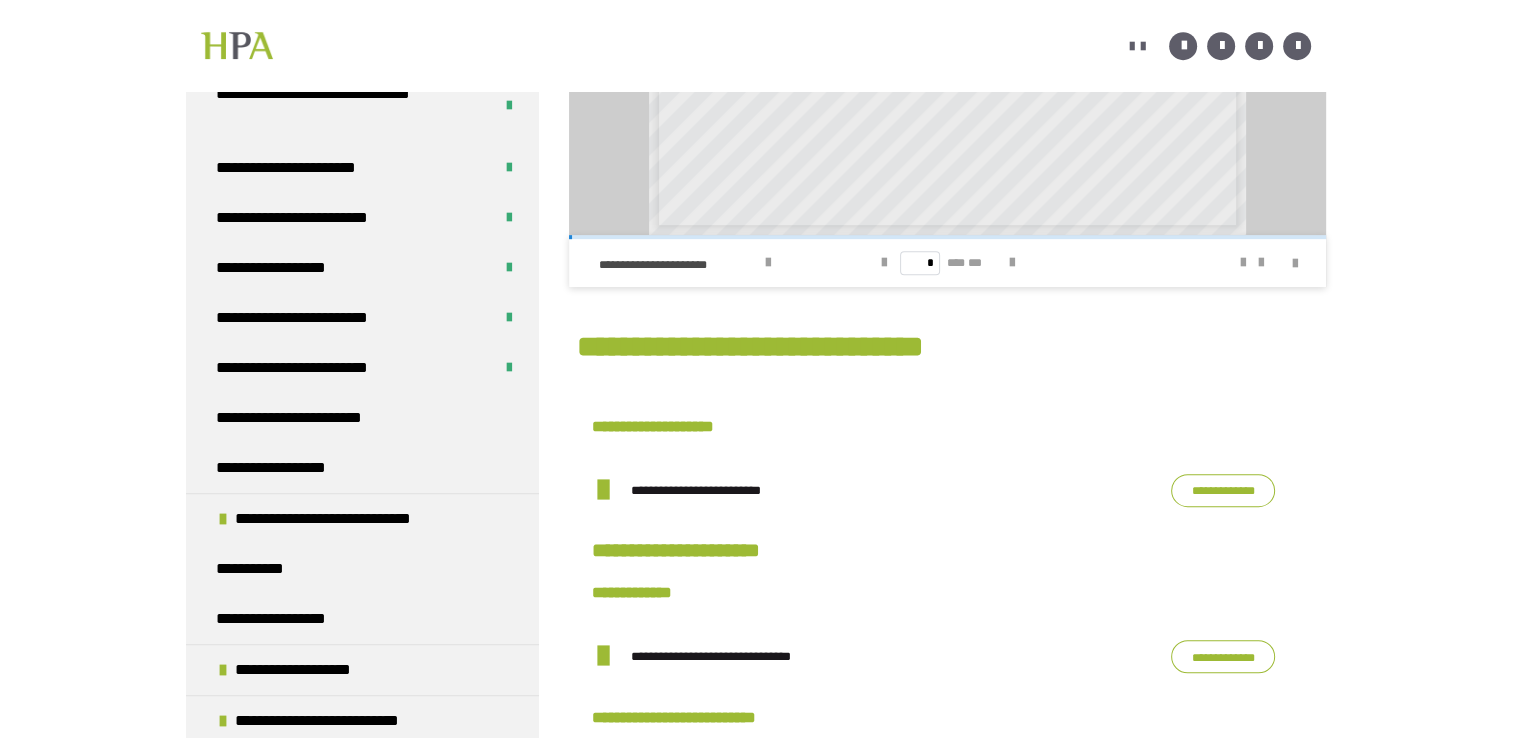 scroll, scrollTop: 920, scrollLeft: 0, axis: vertical 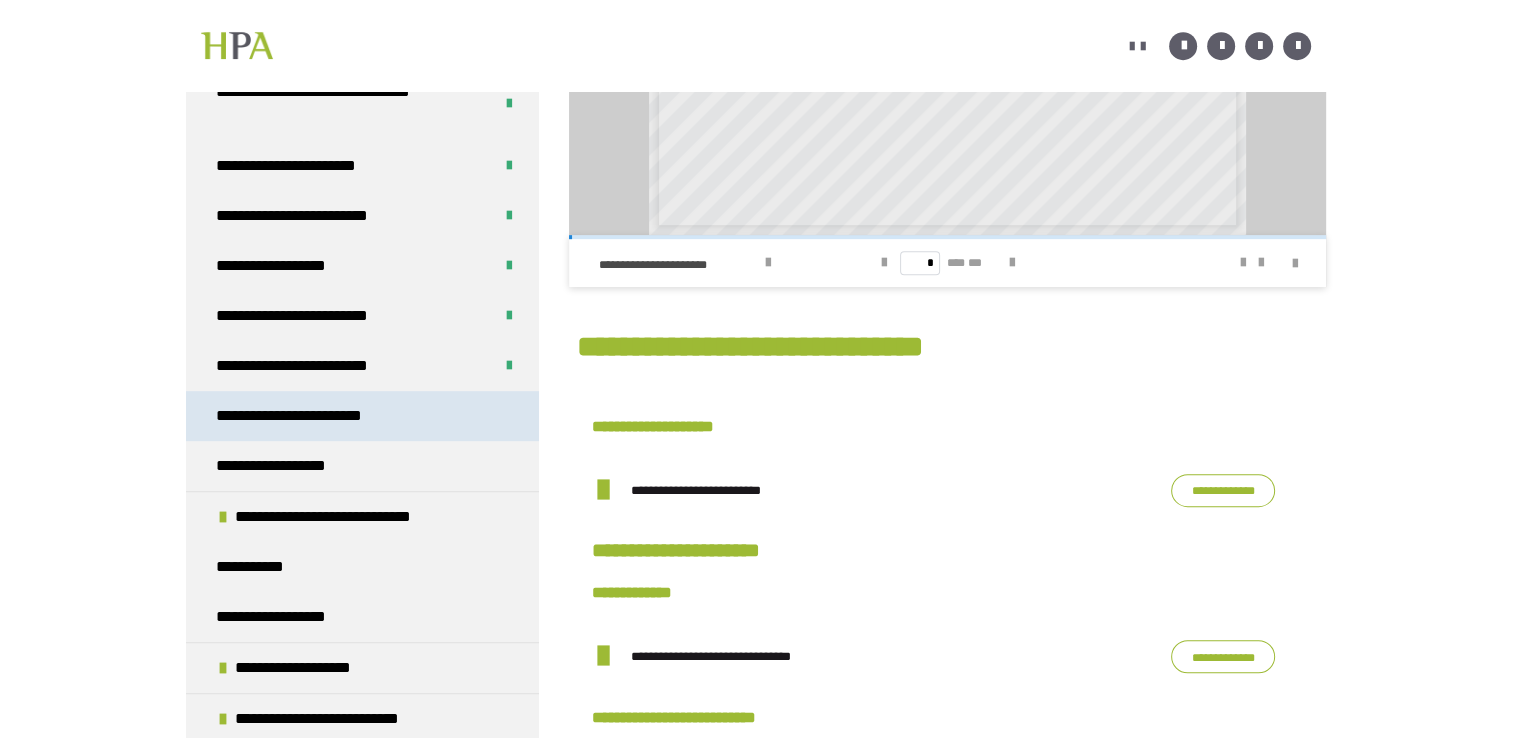 click on "**********" at bounding box center (362, 416) 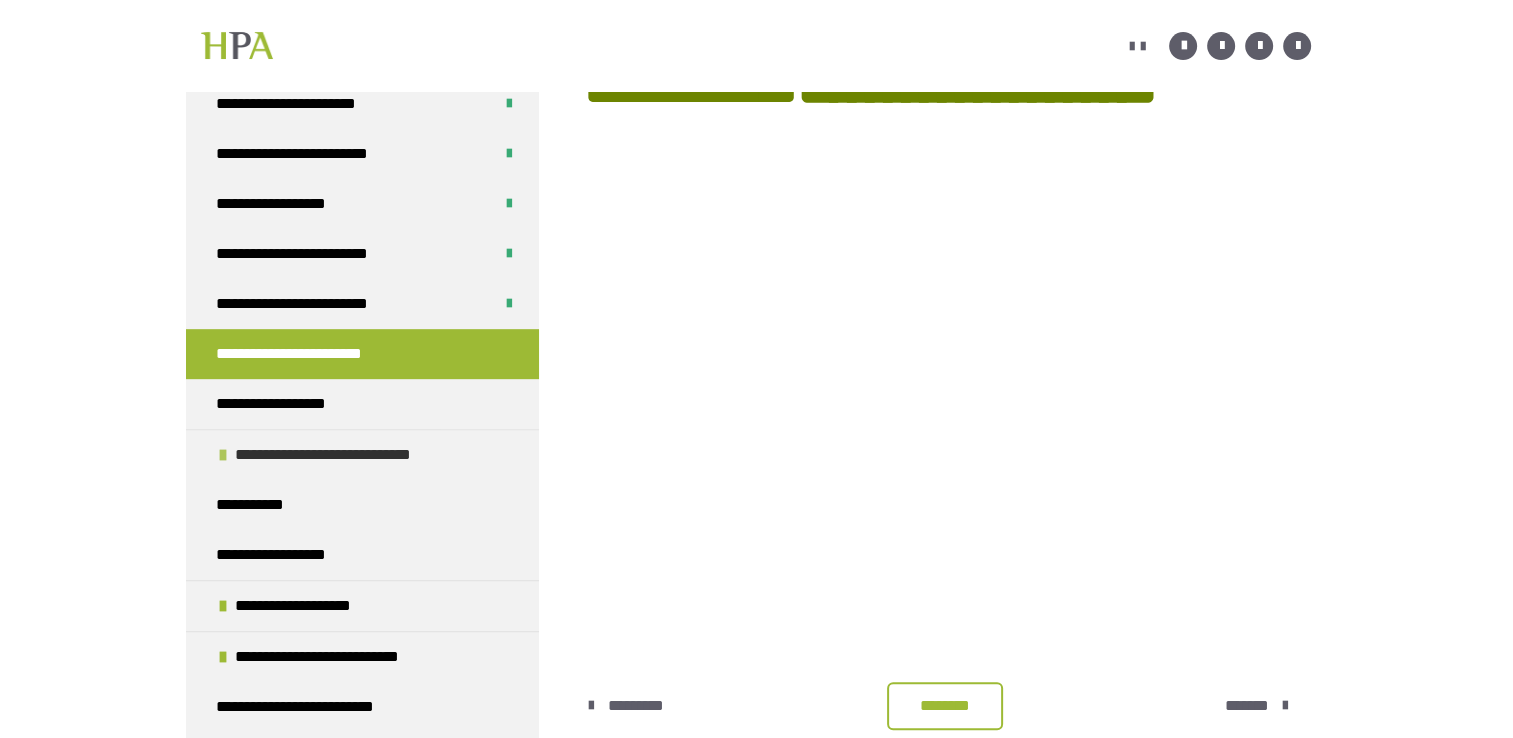 scroll, scrollTop: 985, scrollLeft: 0, axis: vertical 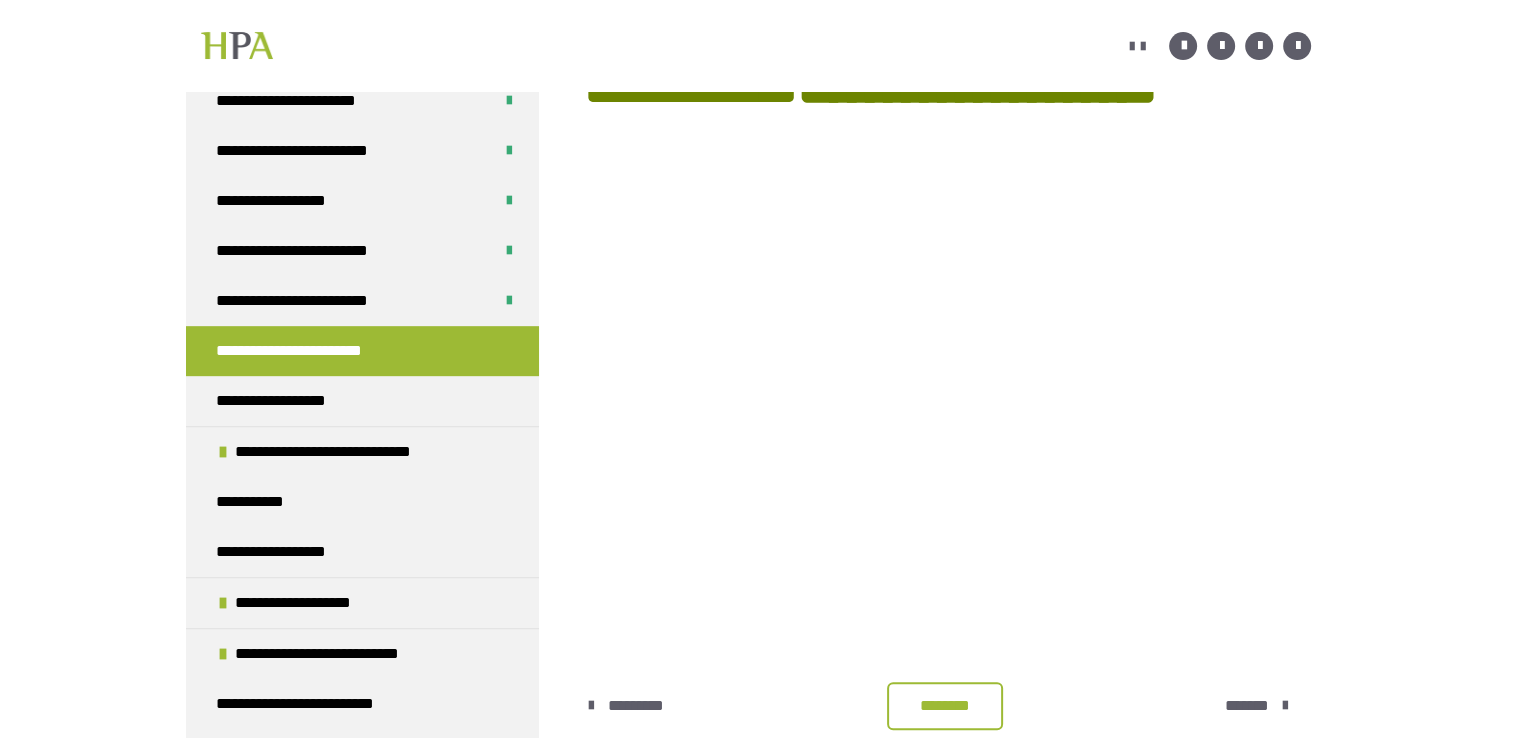 click on "********" at bounding box center [945, 706] 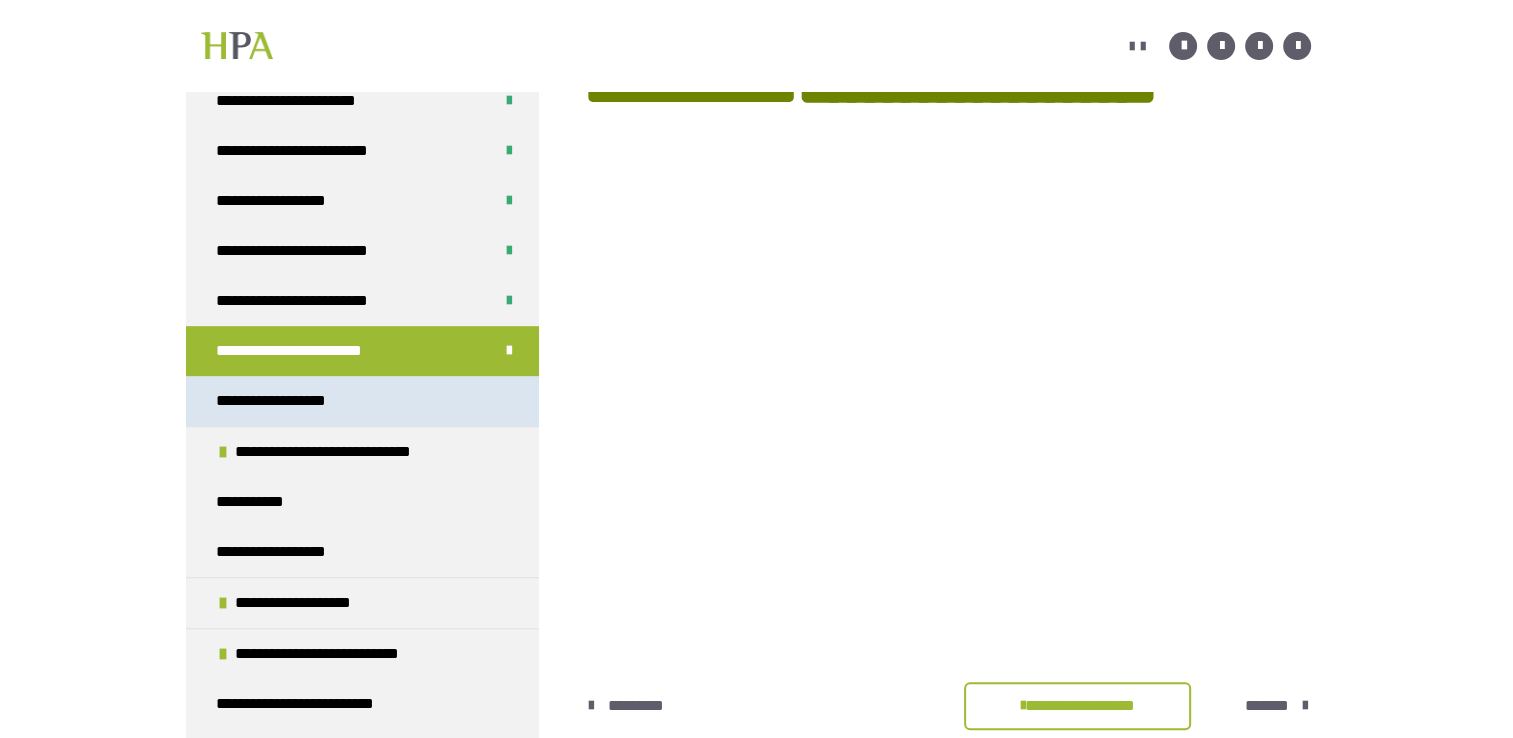 click on "**********" at bounding box center [286, 401] 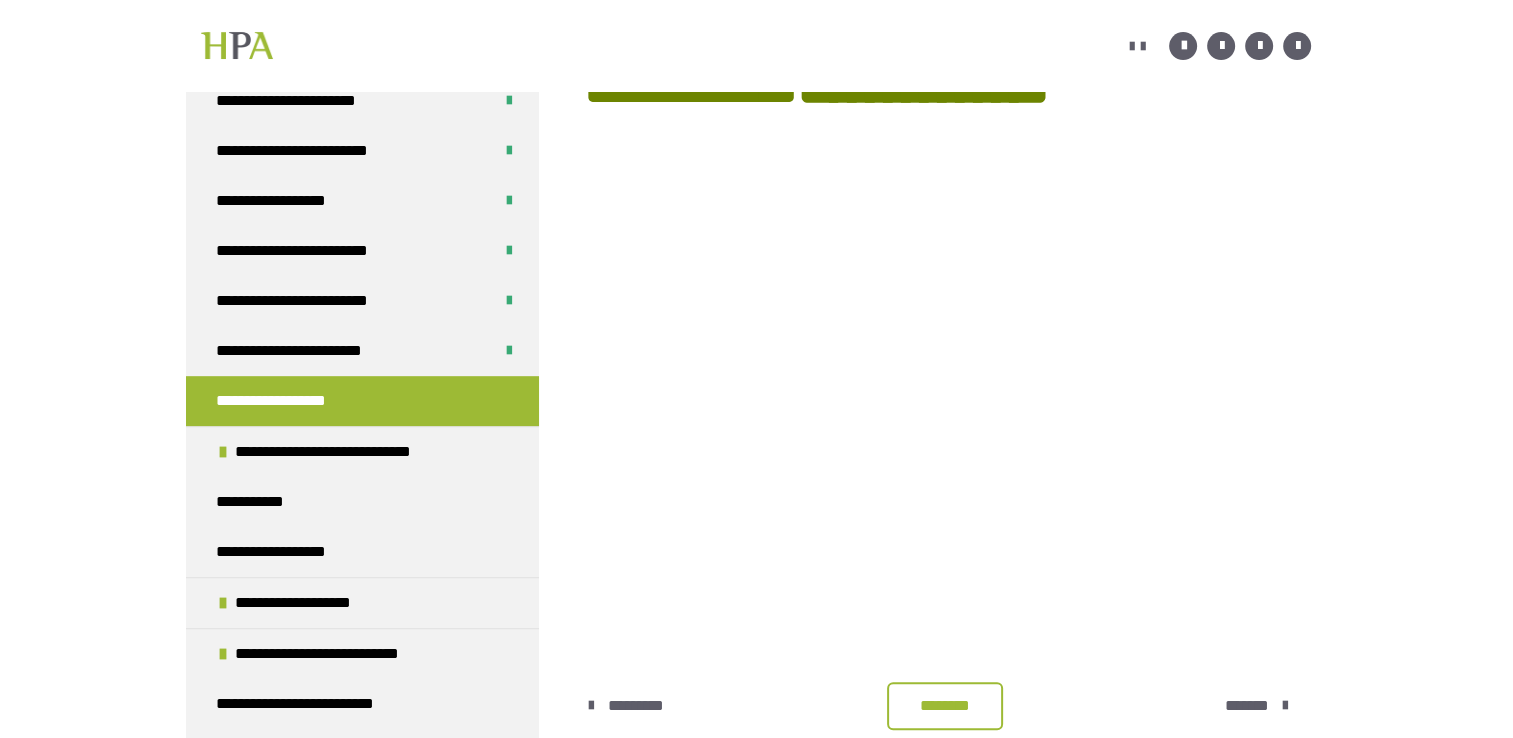 click on "********" at bounding box center [945, 706] 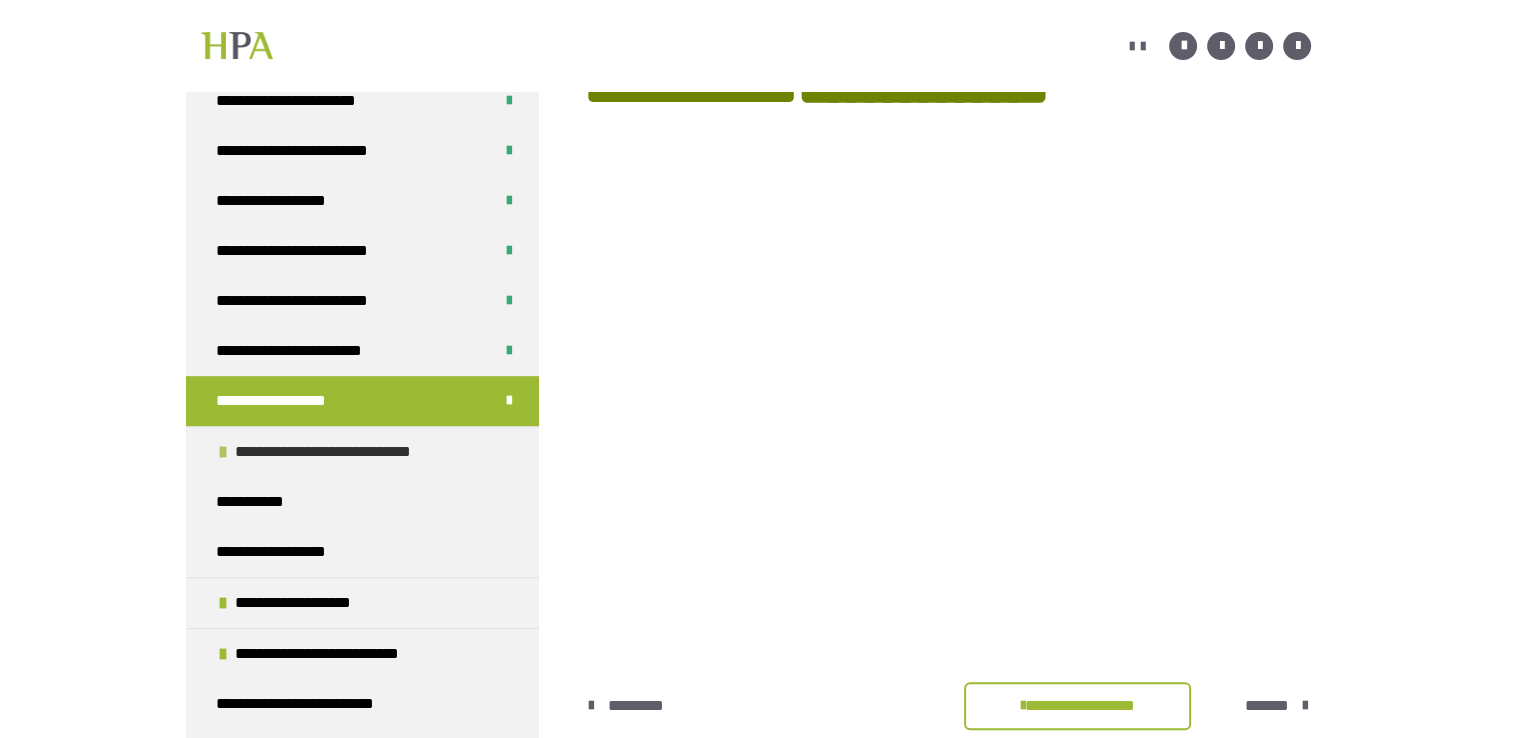 click on "**********" at bounding box center [349, 452] 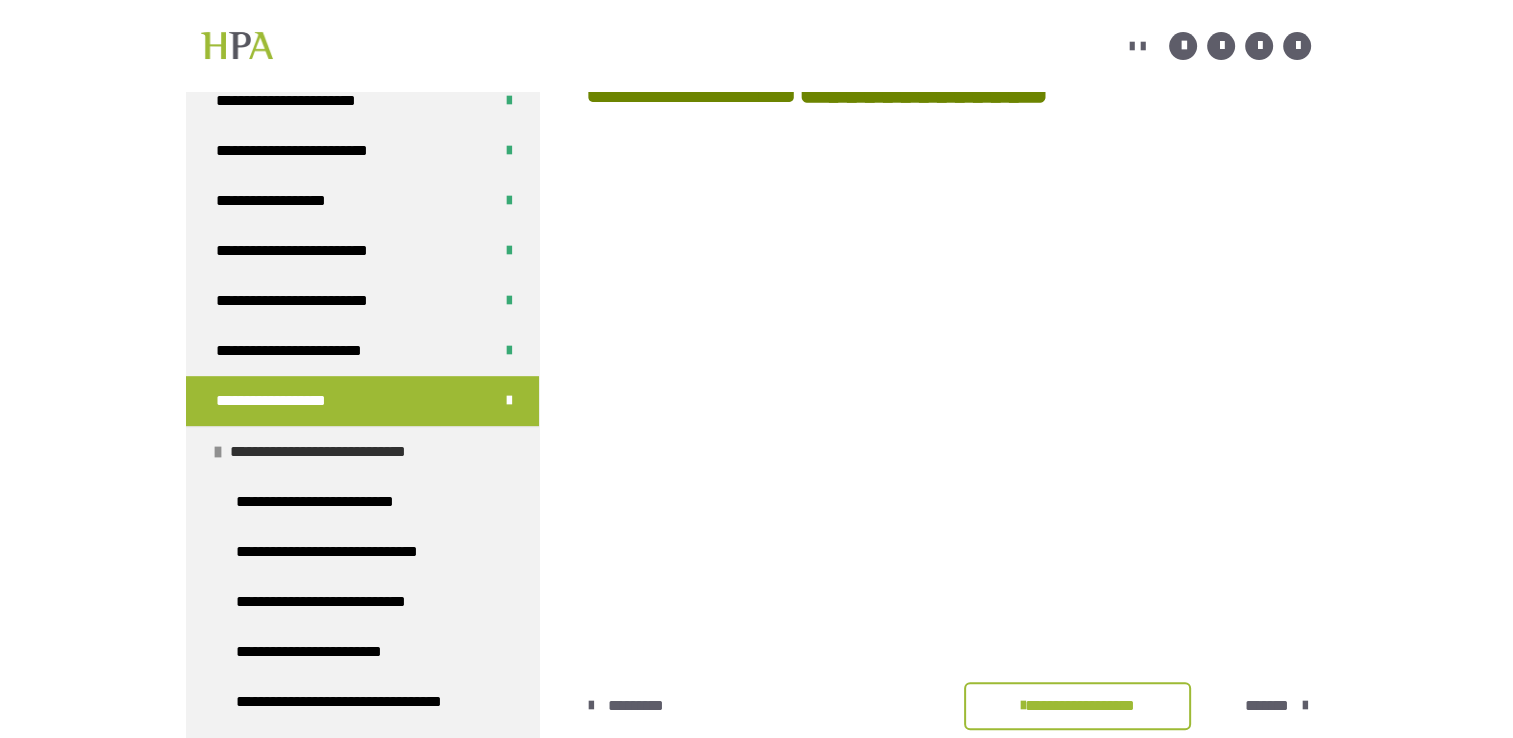 click on "**********" at bounding box center (344, 452) 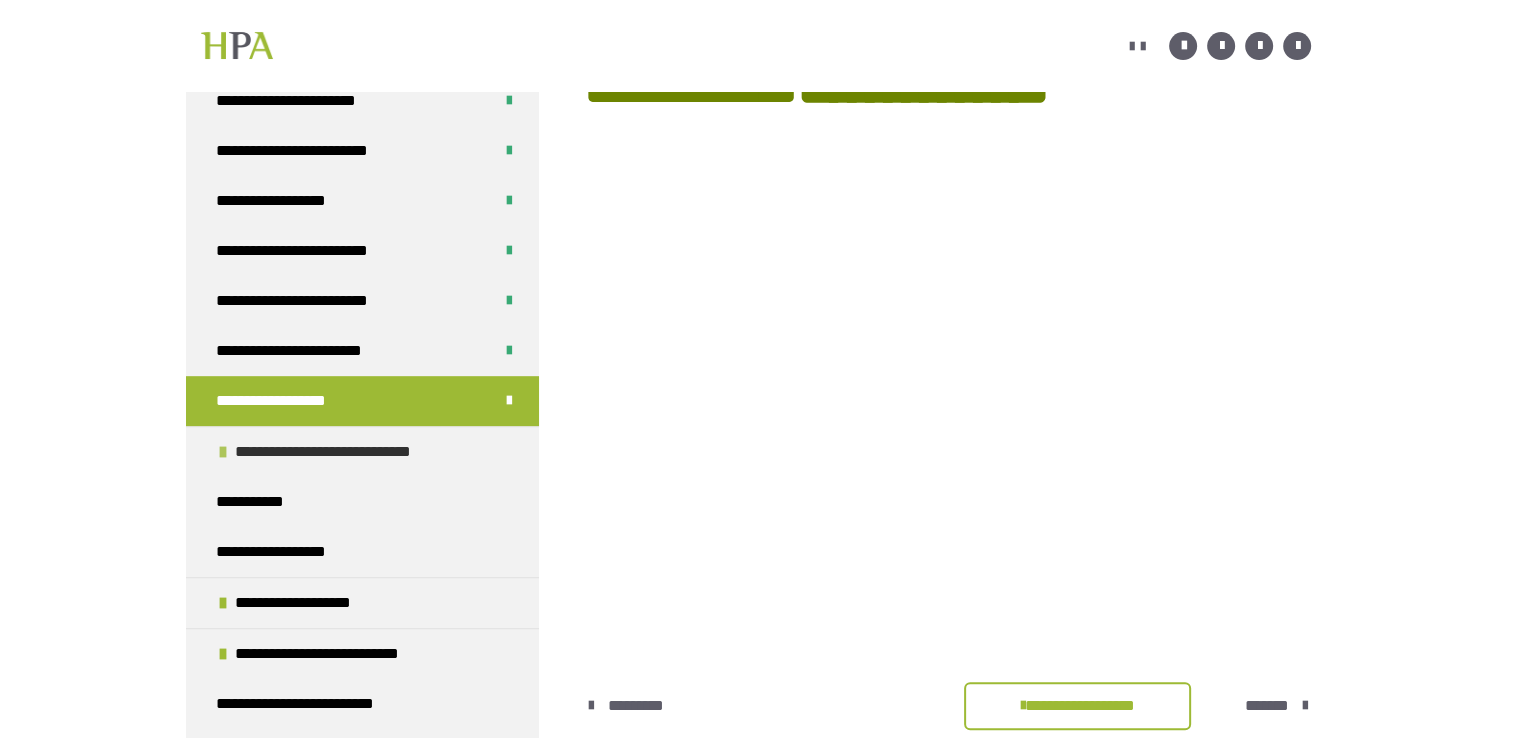 click on "**********" at bounding box center (349, 452) 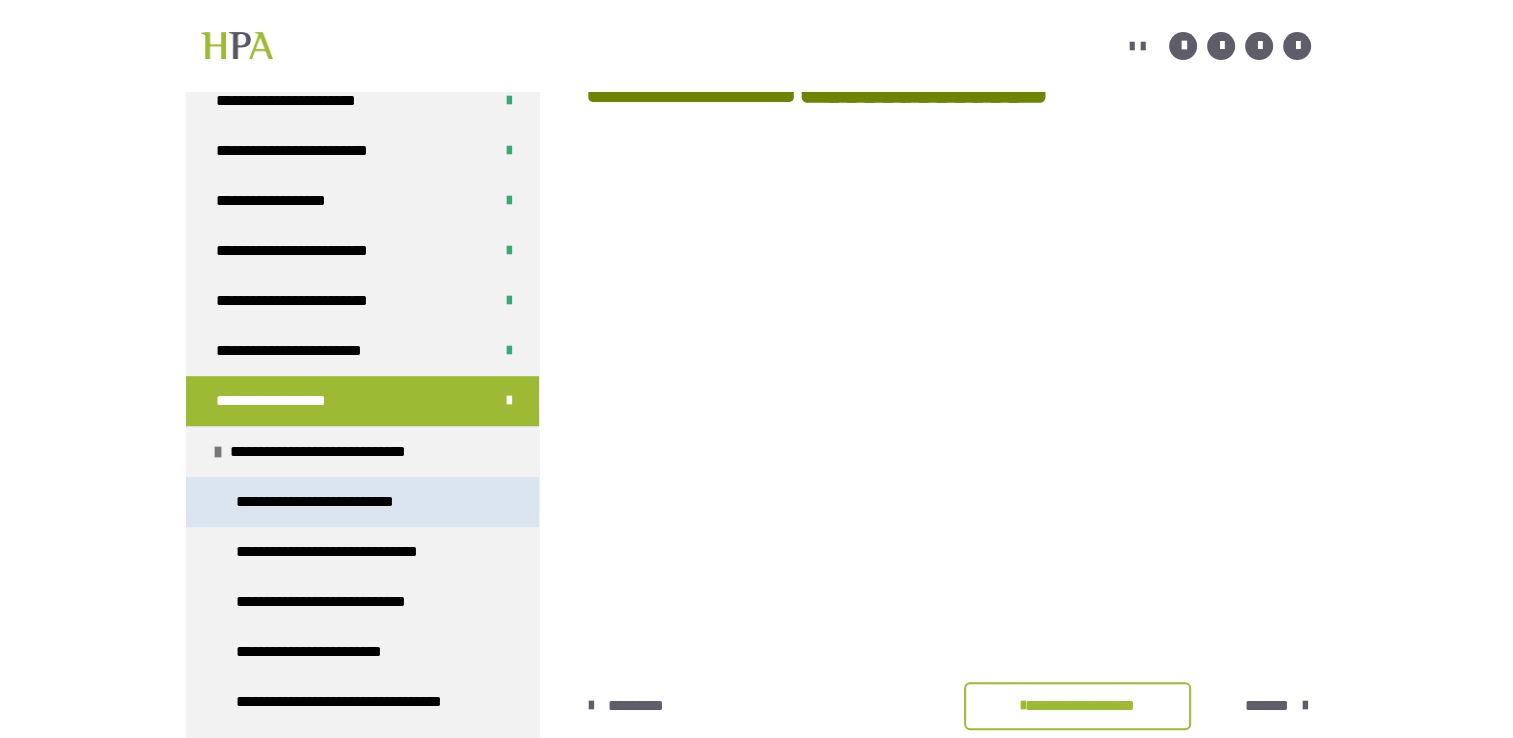 click on "**********" at bounding box center (330, 502) 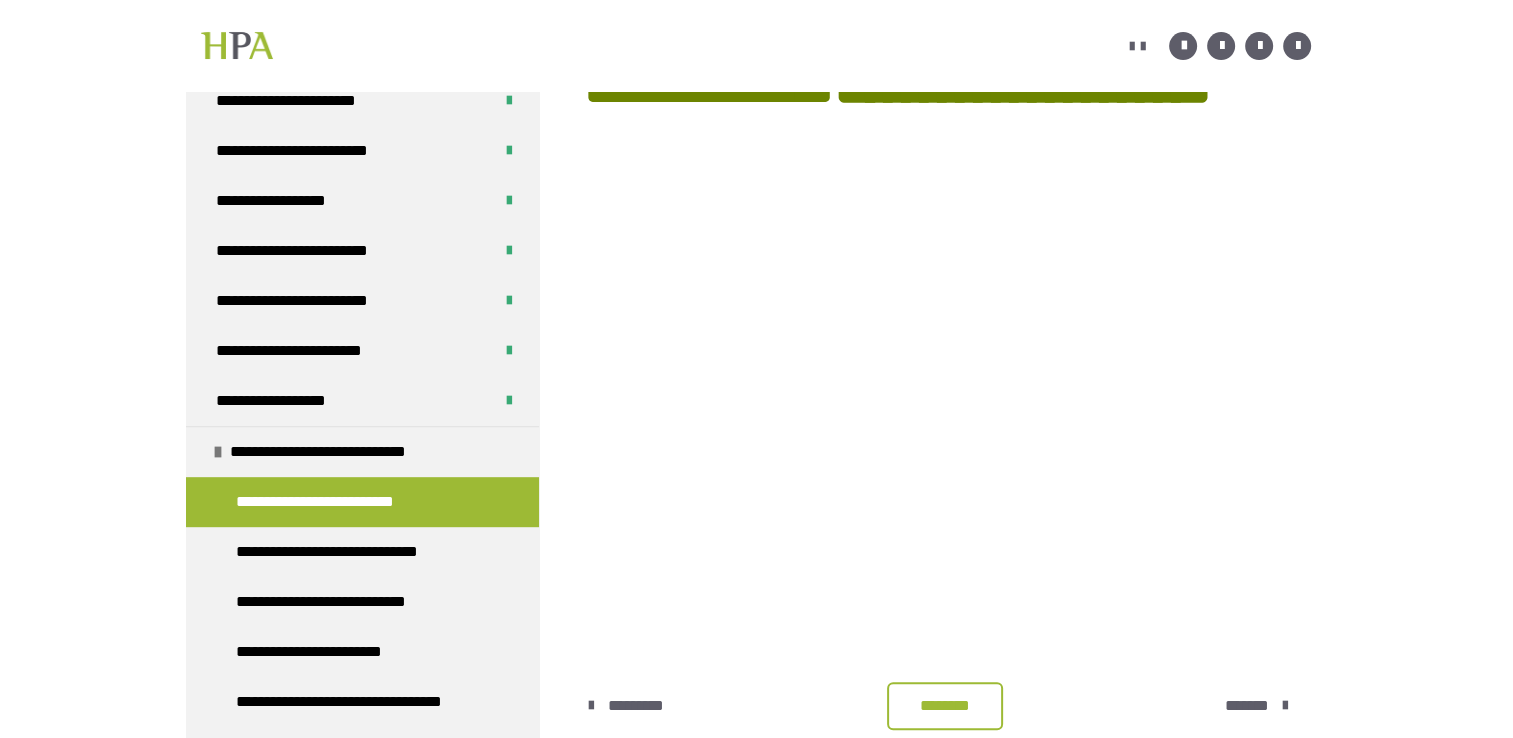 click on "********" at bounding box center (945, 706) 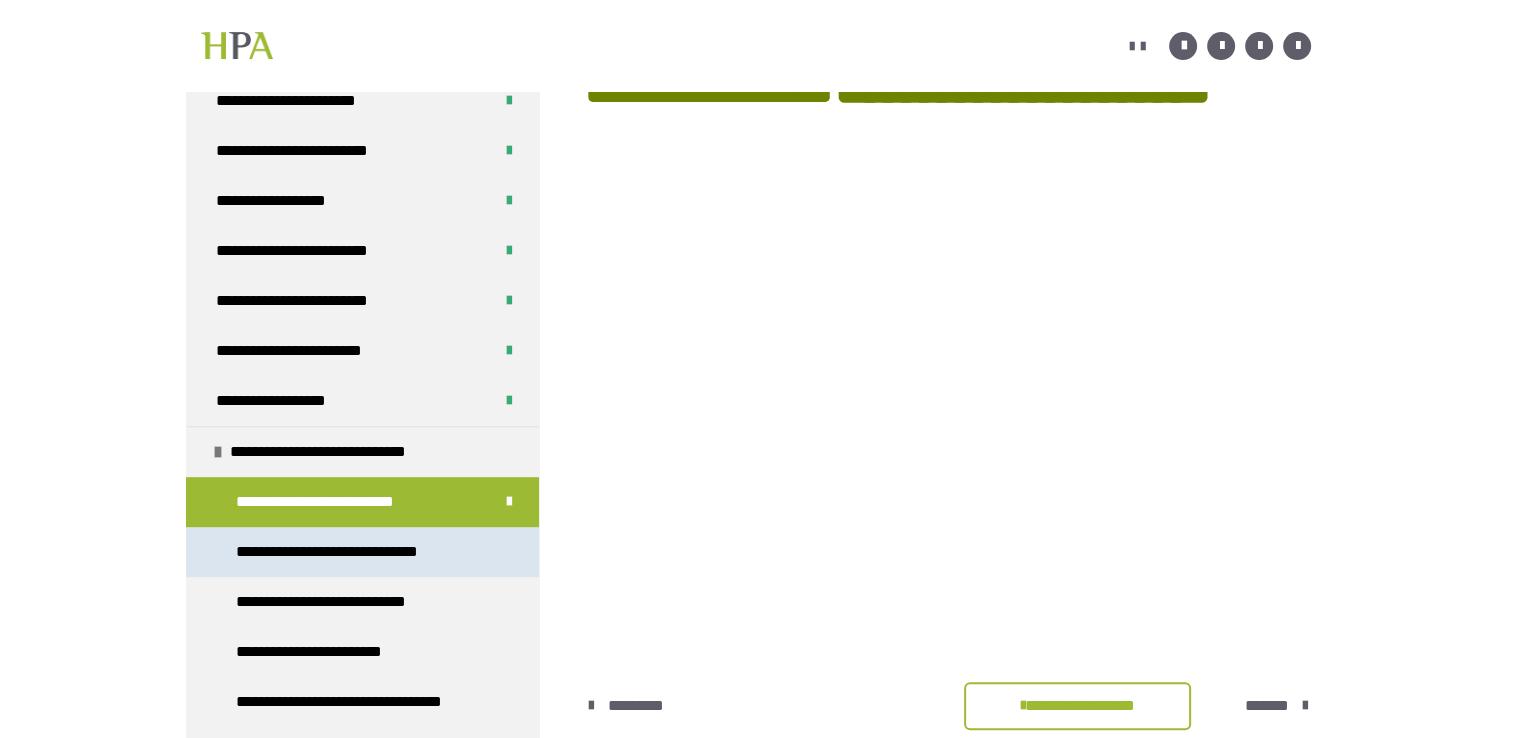 click on "**********" at bounding box center [351, 552] 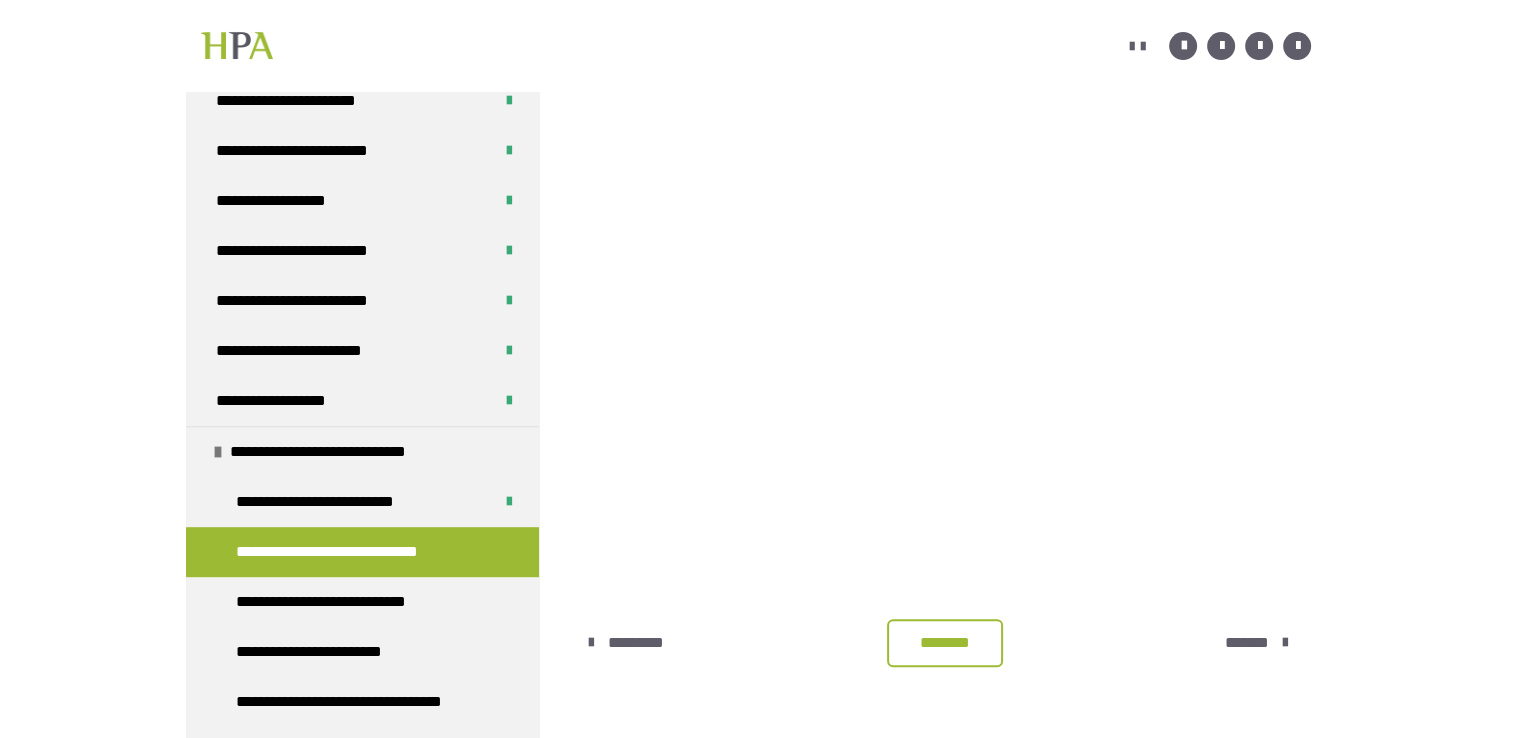scroll, scrollTop: 481, scrollLeft: 0, axis: vertical 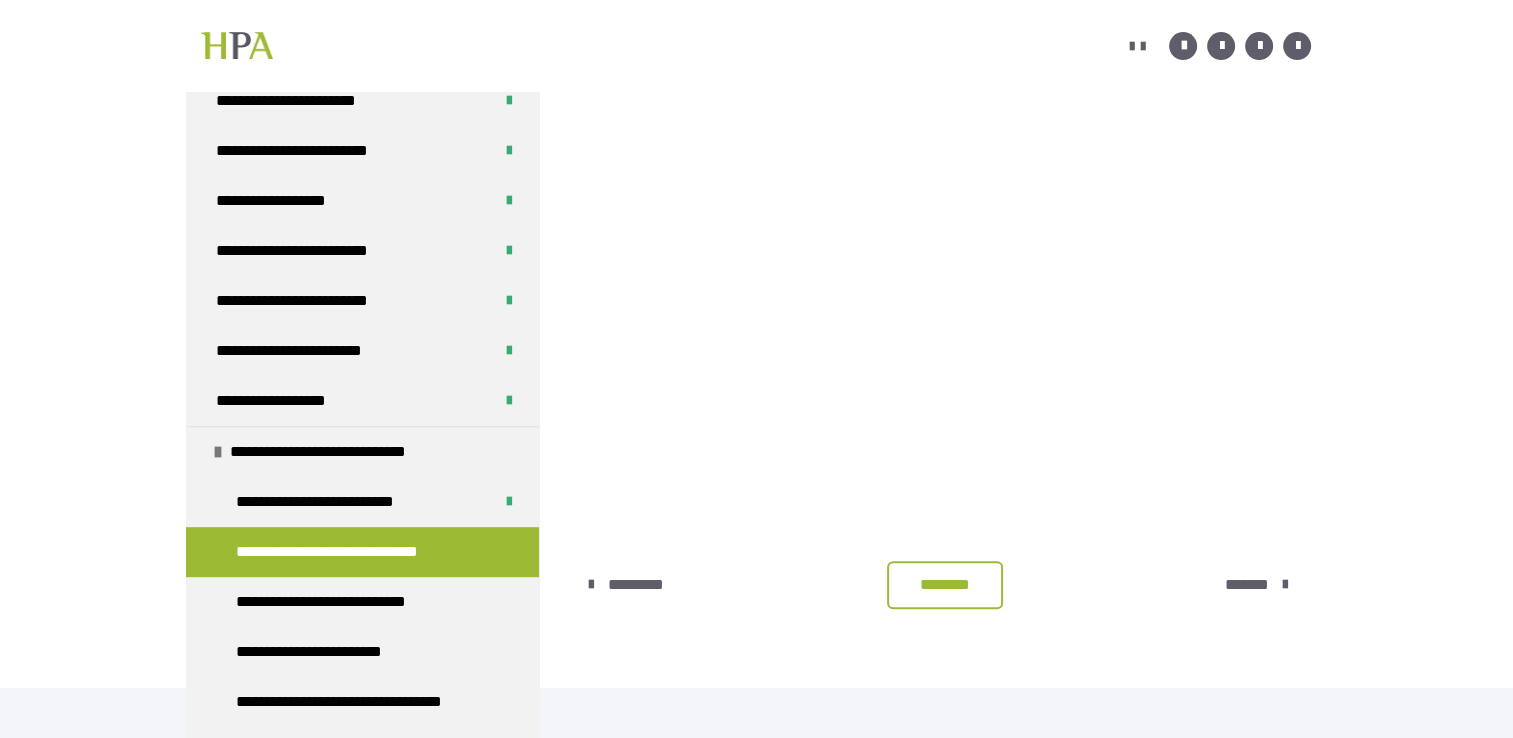 click on "********" at bounding box center (945, 585) 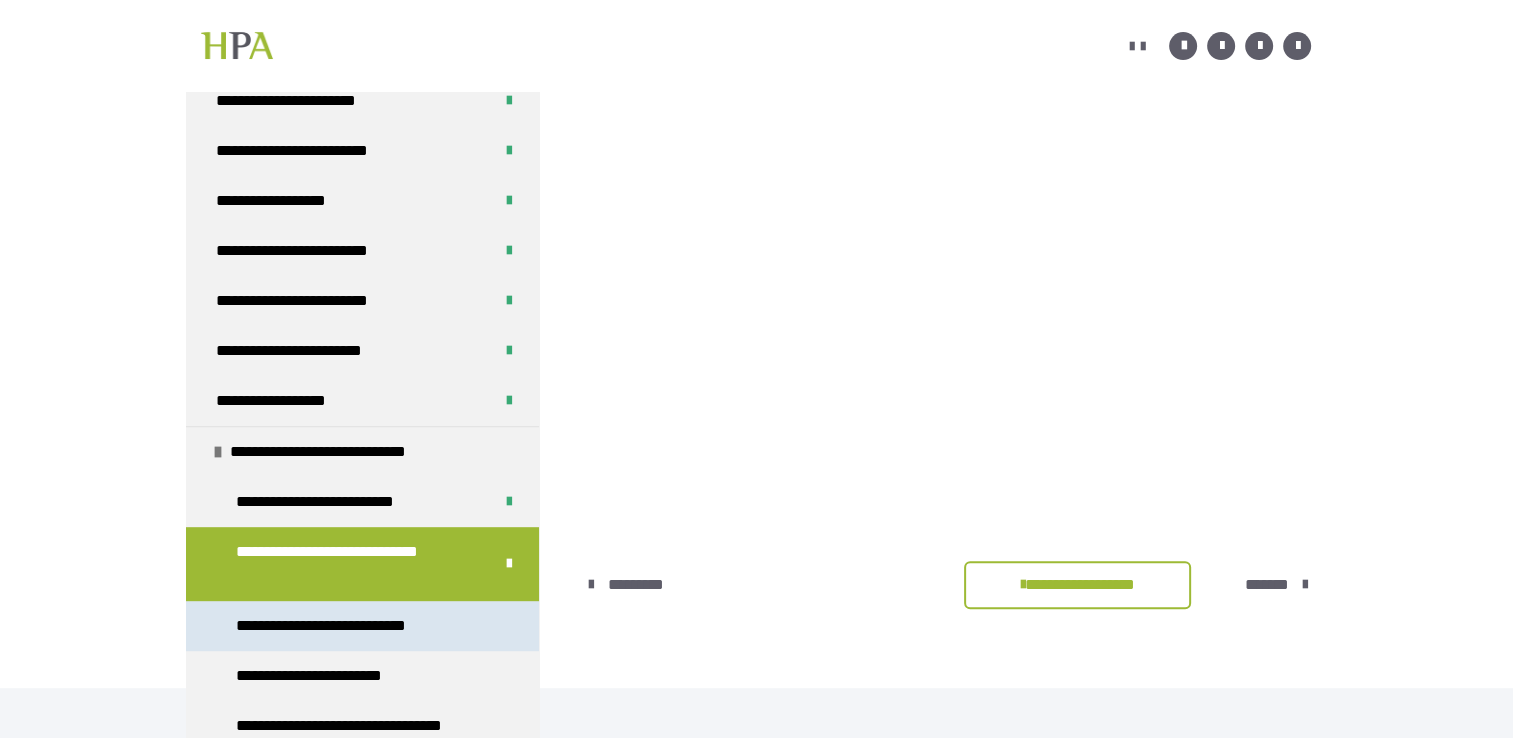 click on "**********" at bounding box center [338, 626] 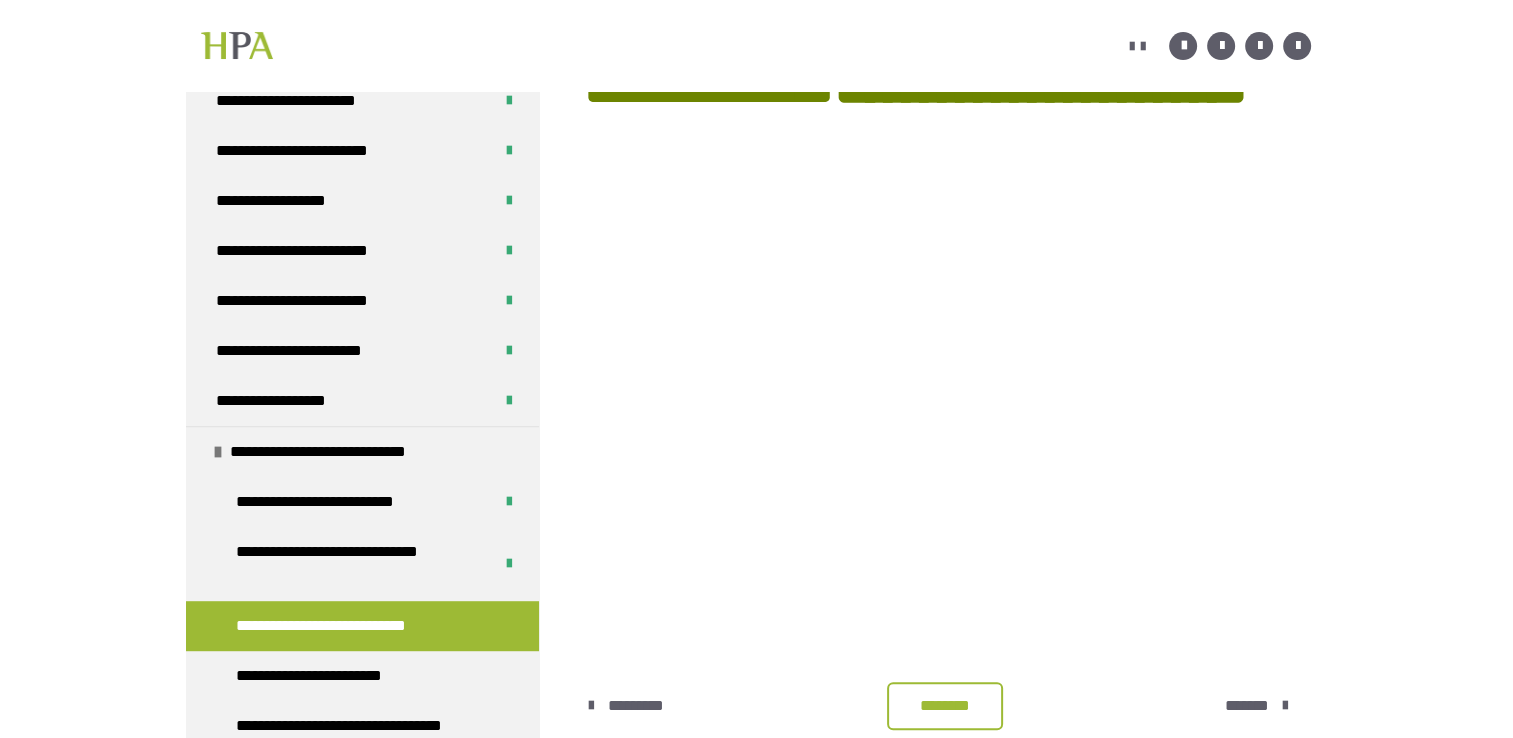 click on "********" at bounding box center (945, 706) 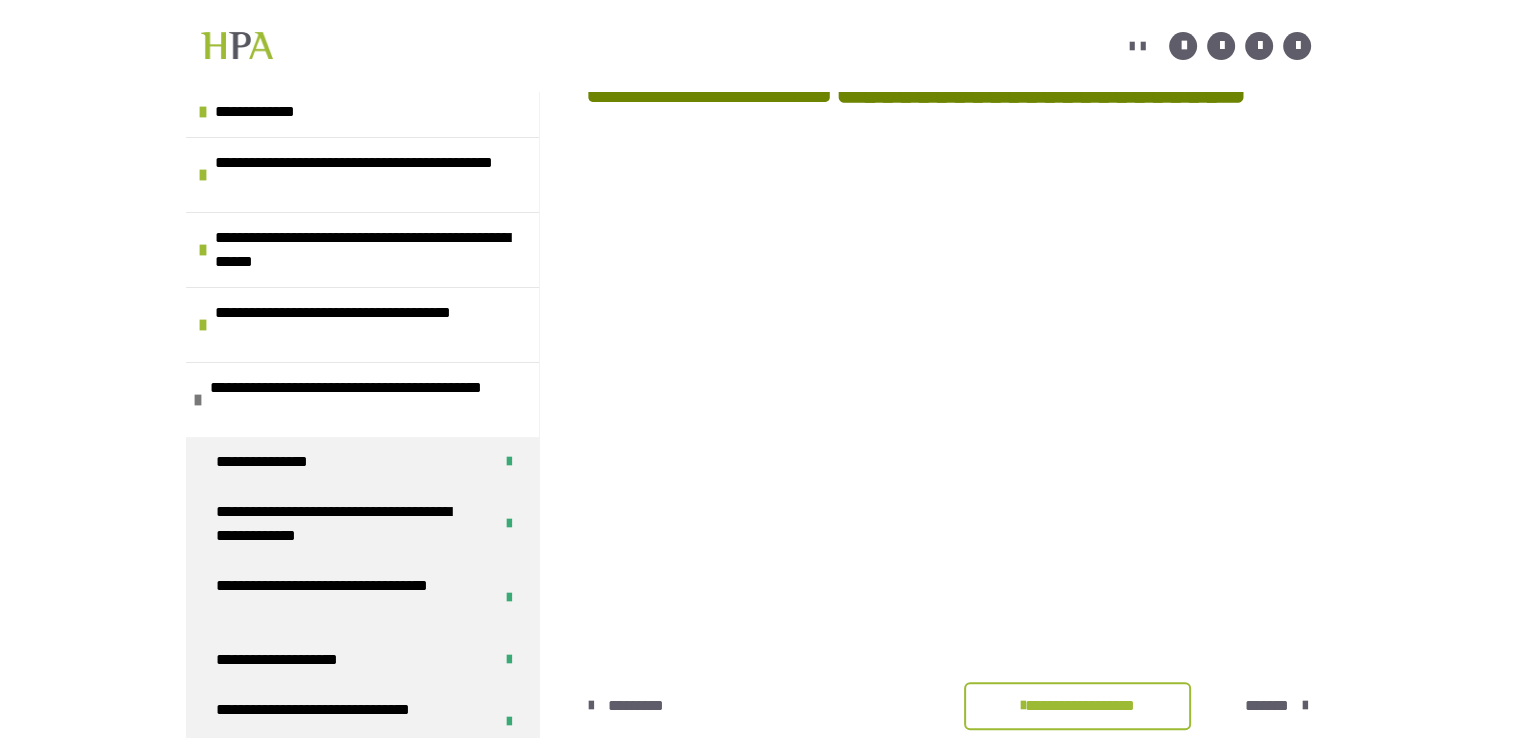scroll, scrollTop: 0, scrollLeft: 0, axis: both 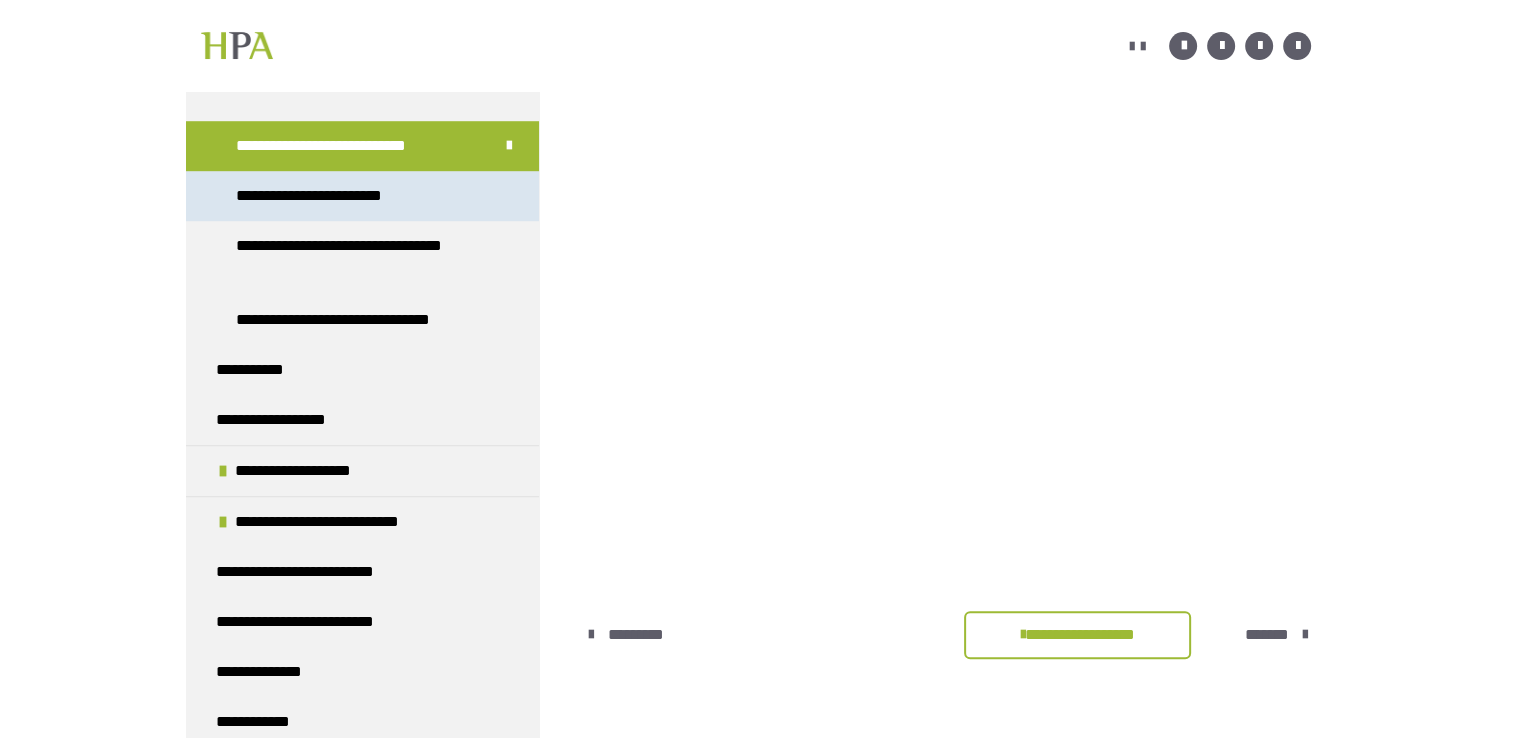 click on "**********" at bounding box center [324, 196] 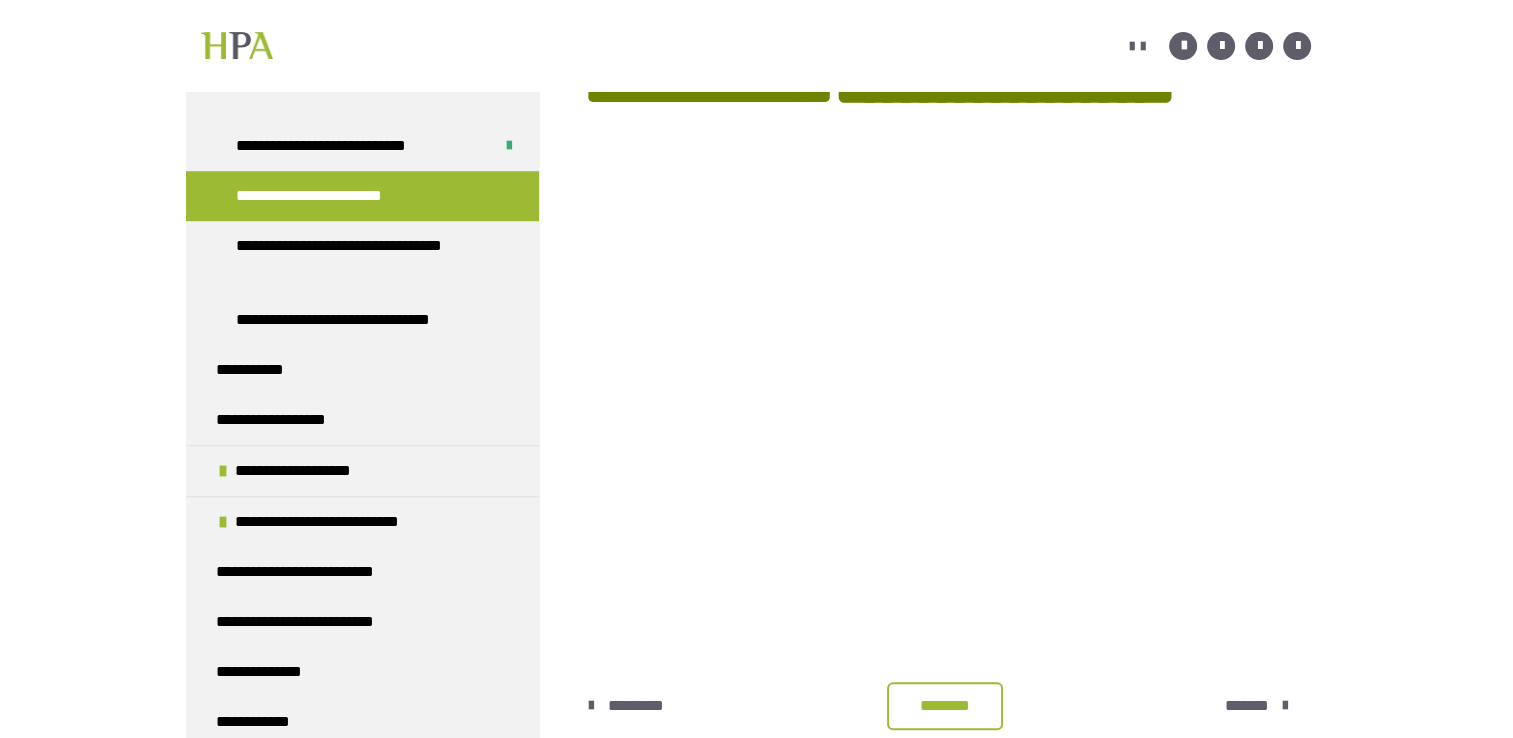 click on "********" at bounding box center [945, 706] 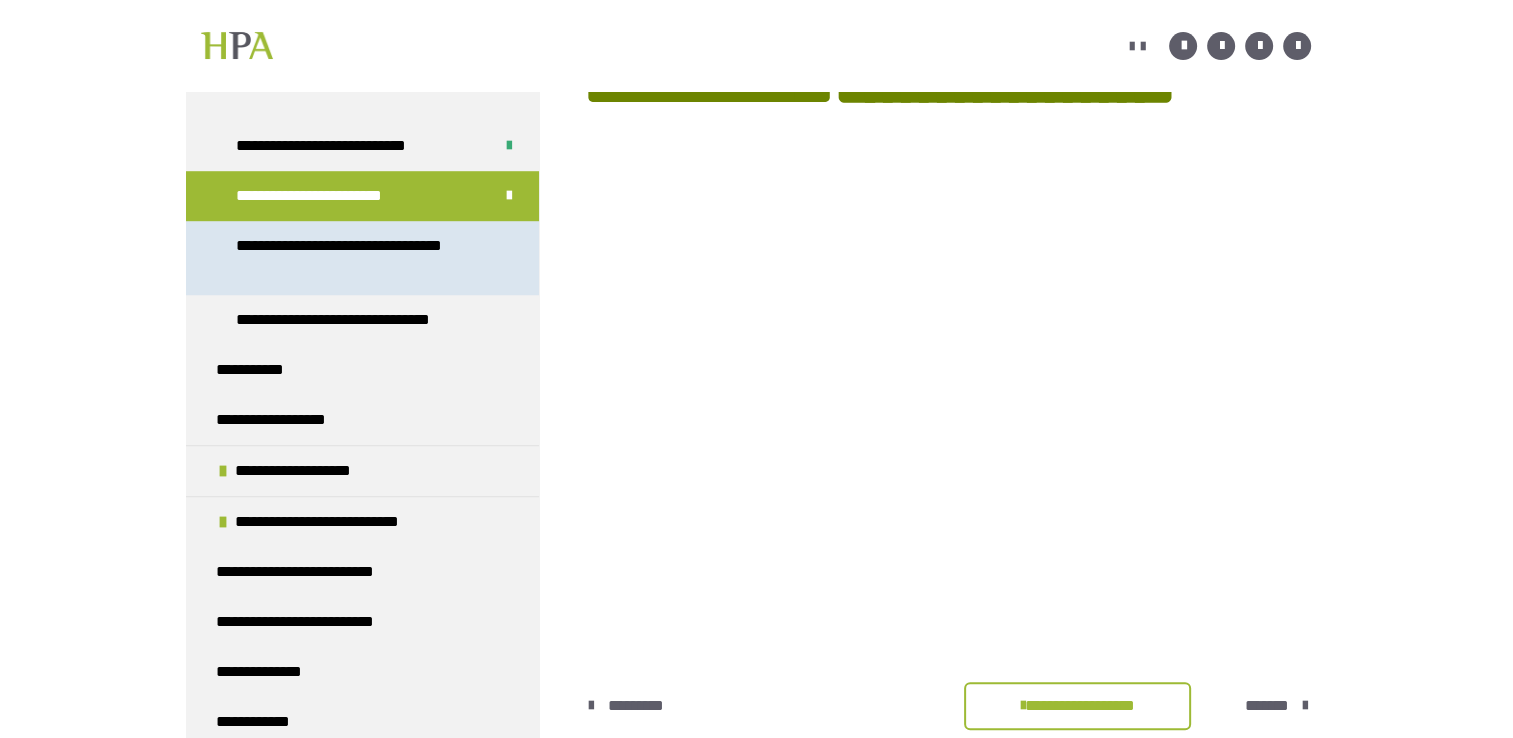 click on "**********" at bounding box center (357, 258) 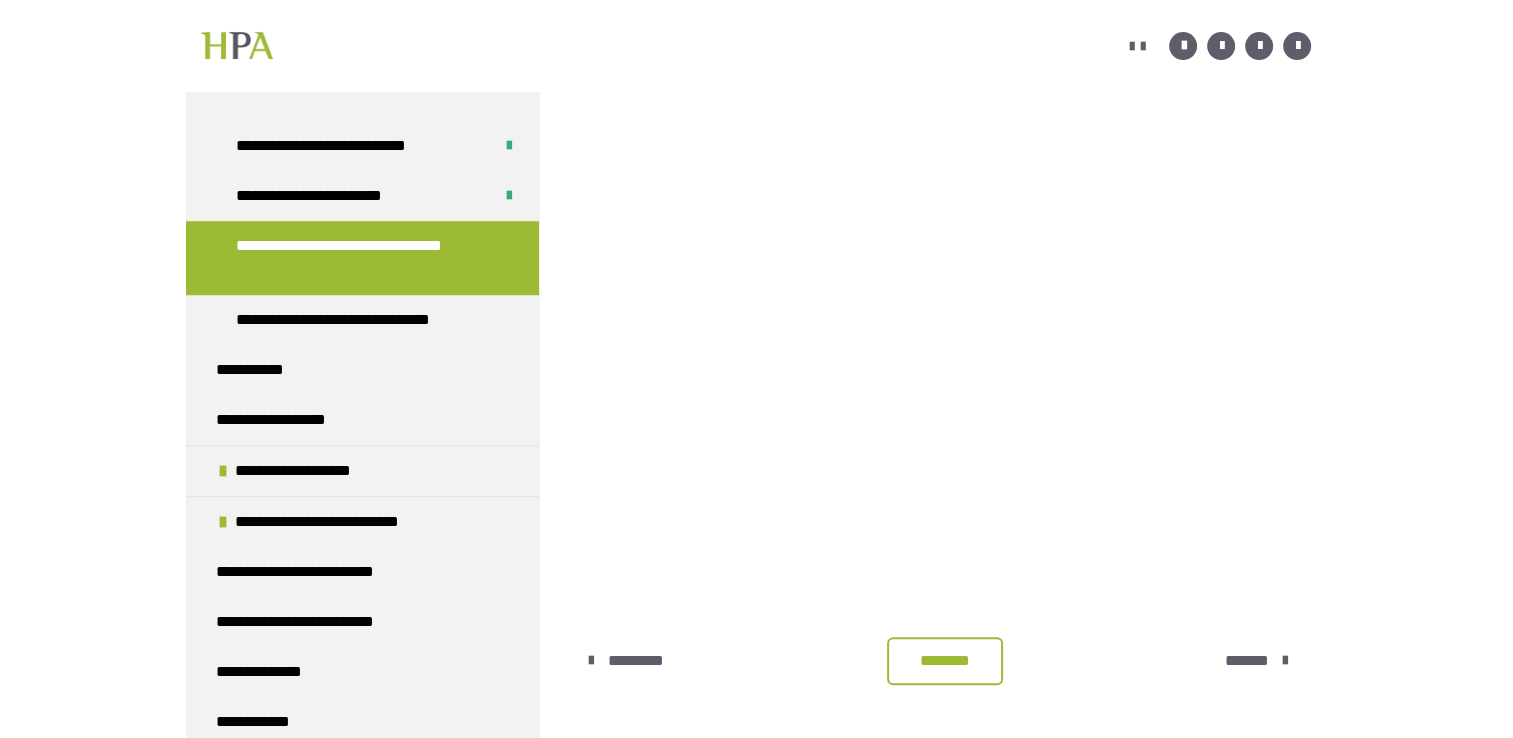 scroll, scrollTop: 481, scrollLeft: 0, axis: vertical 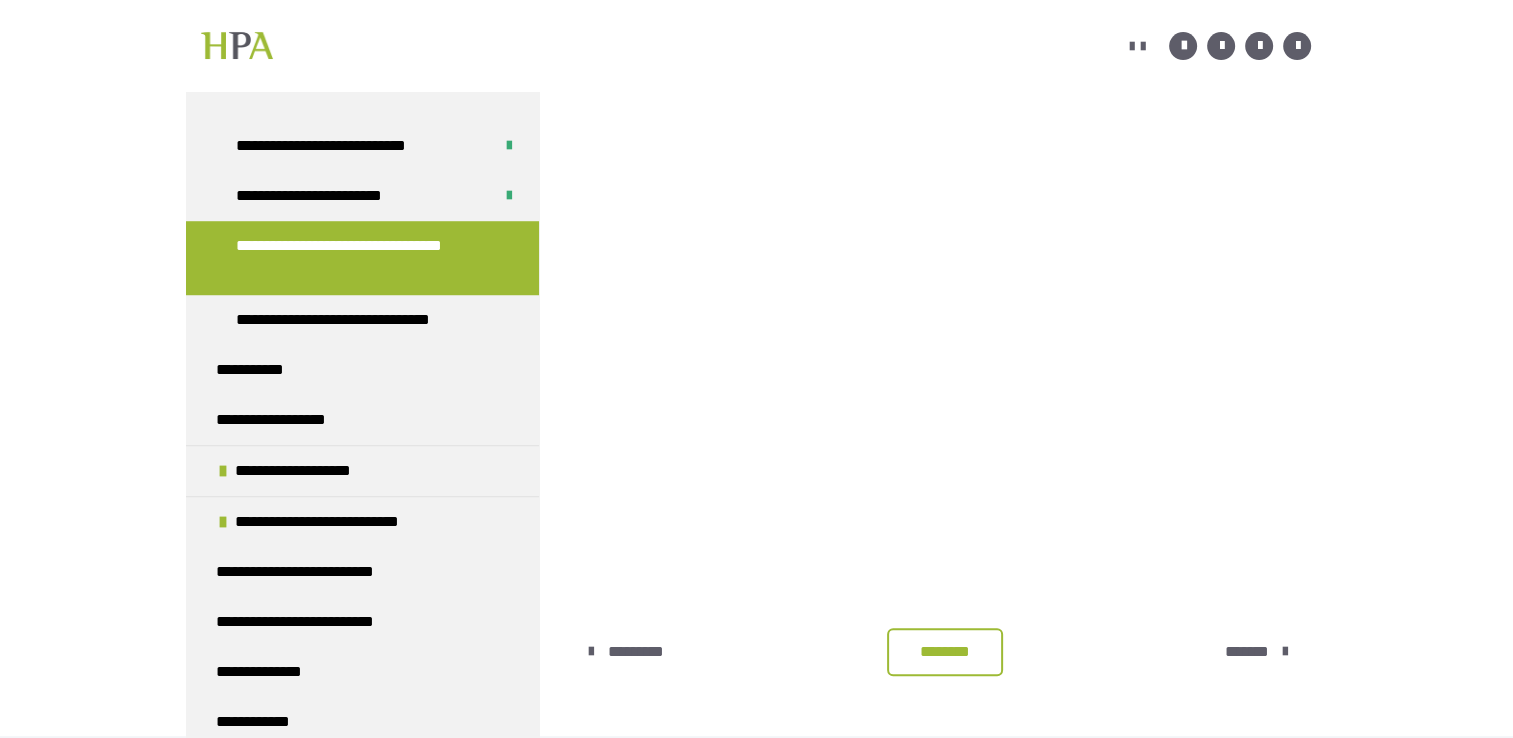 click on "********" at bounding box center (945, 652) 